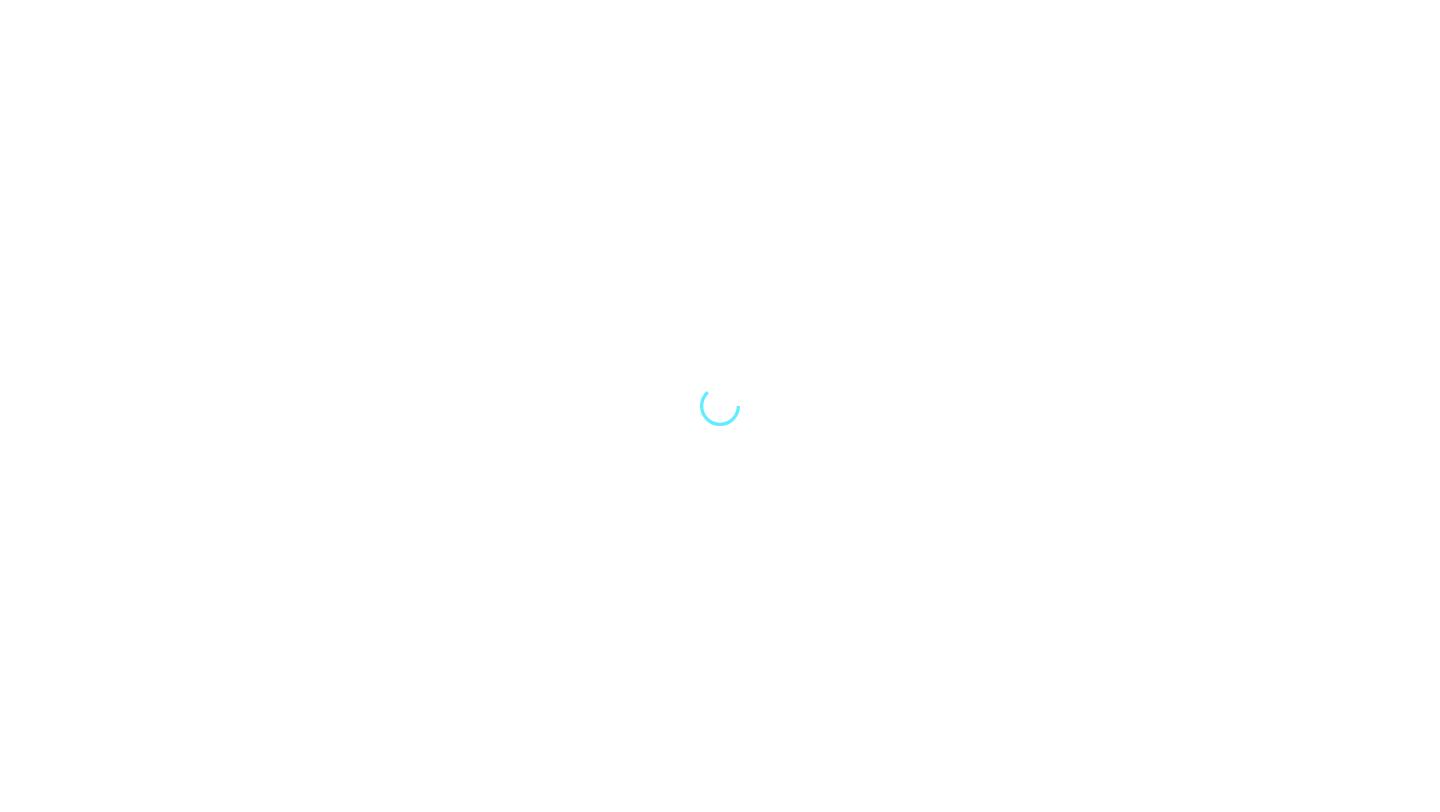 scroll, scrollTop: 0, scrollLeft: 0, axis: both 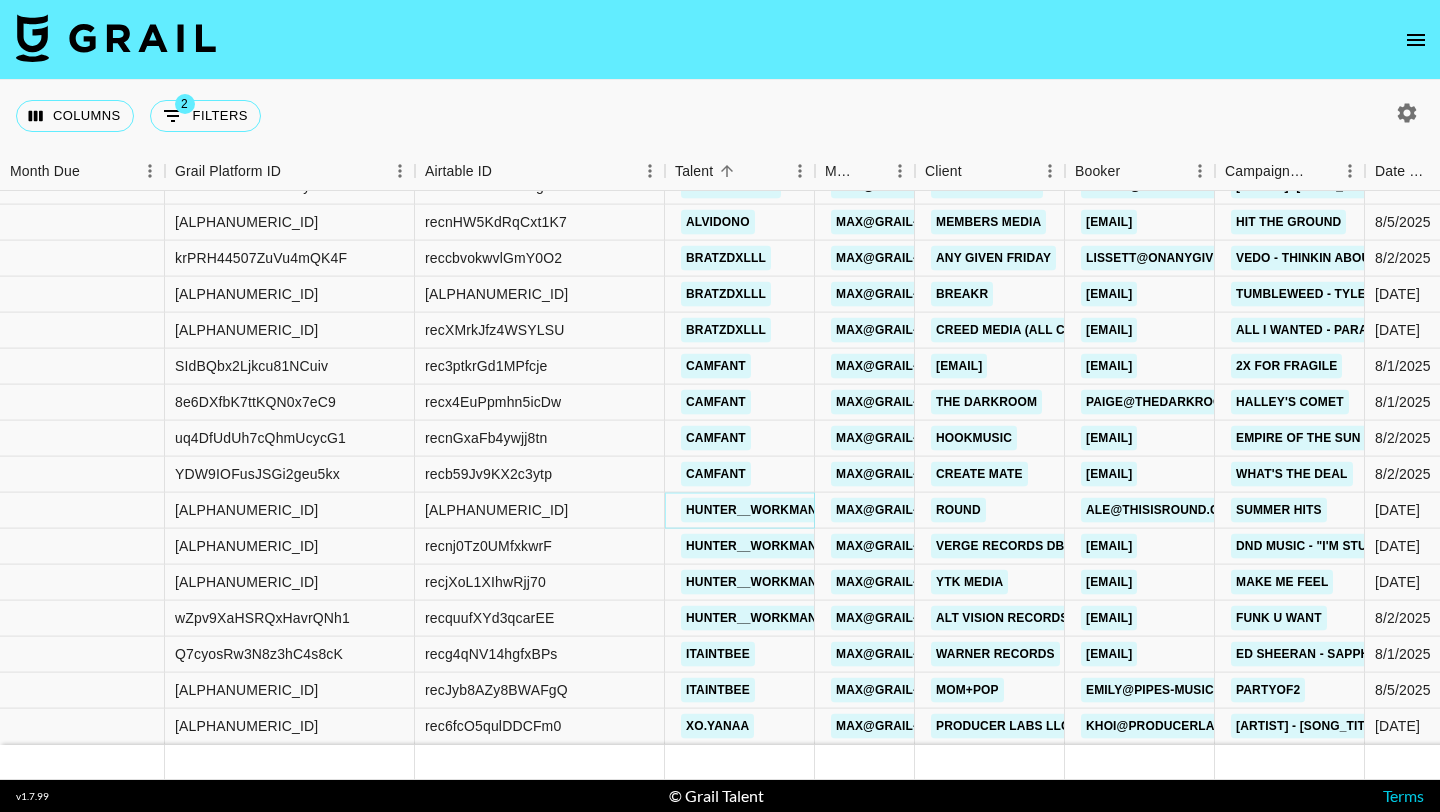 click on "hunter__workman" at bounding box center [751, 510] 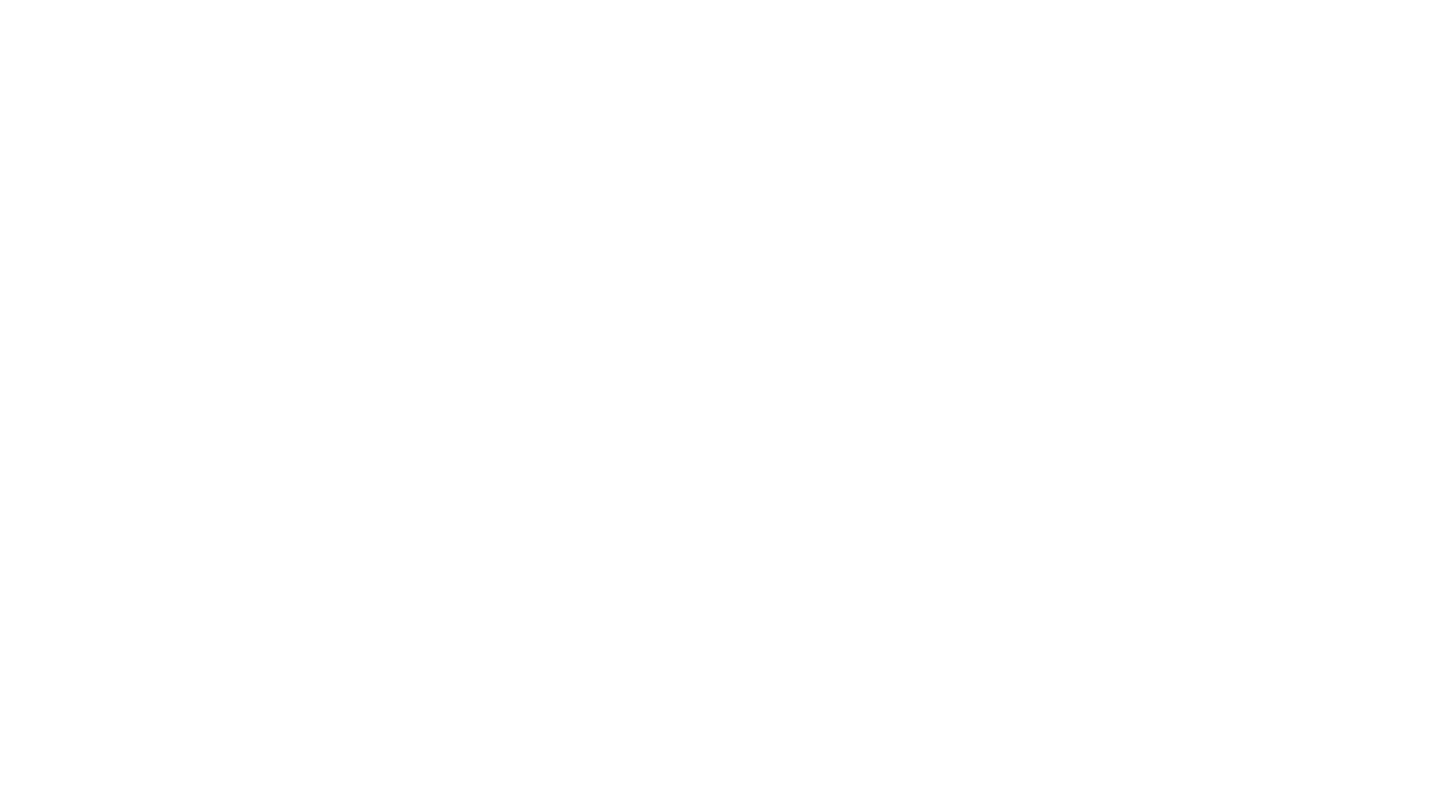 scroll, scrollTop: 0, scrollLeft: 0, axis: both 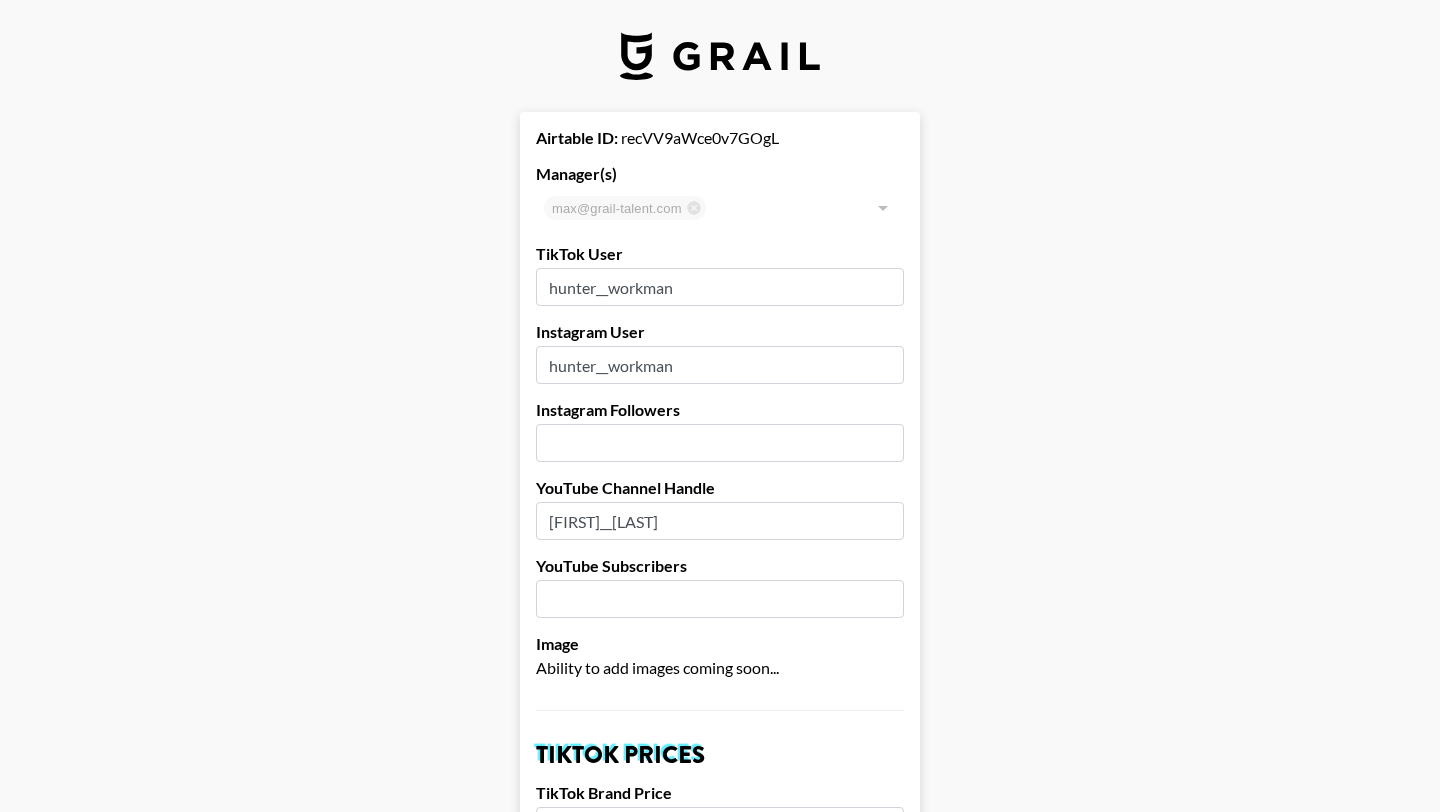 click at bounding box center [720, 56] 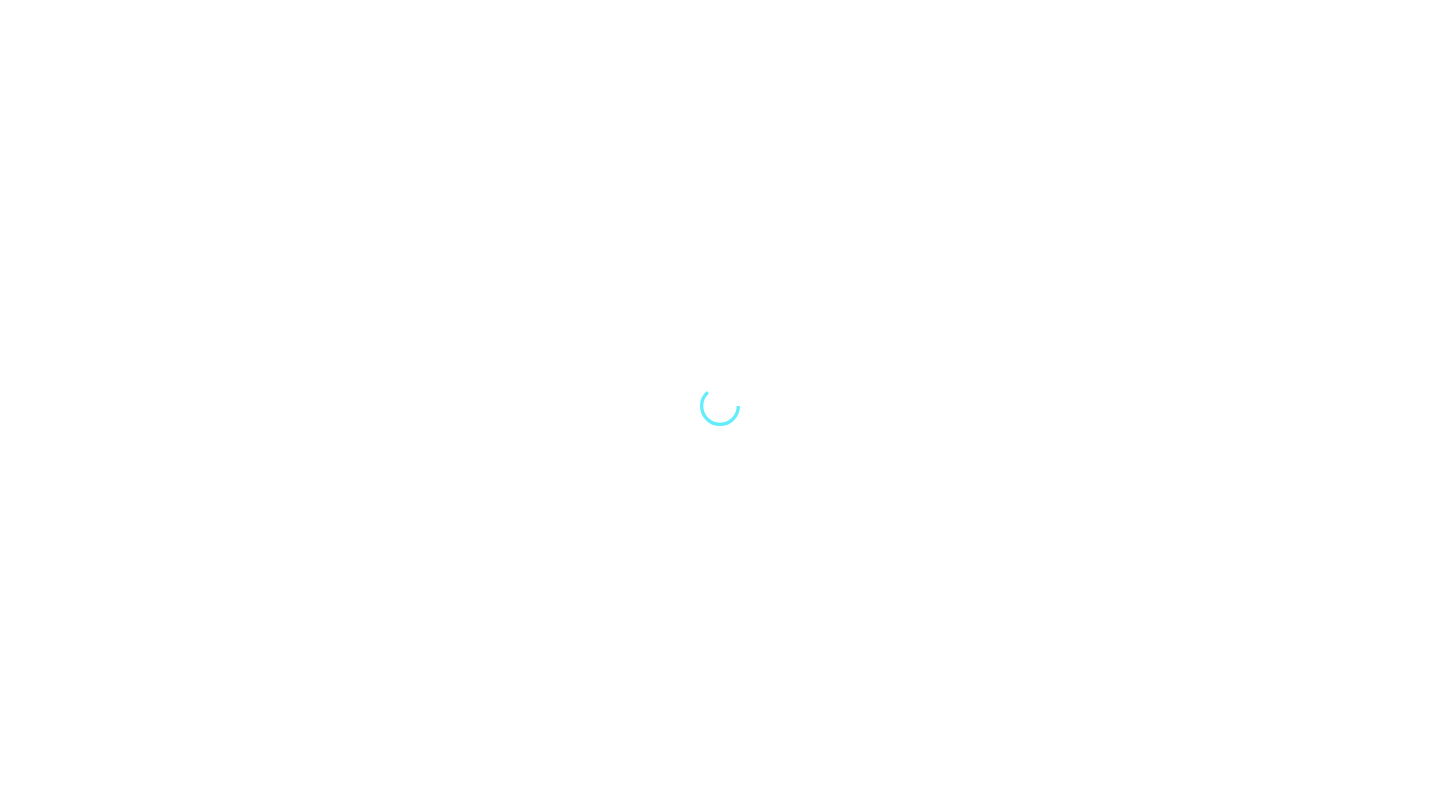 scroll, scrollTop: 0, scrollLeft: 0, axis: both 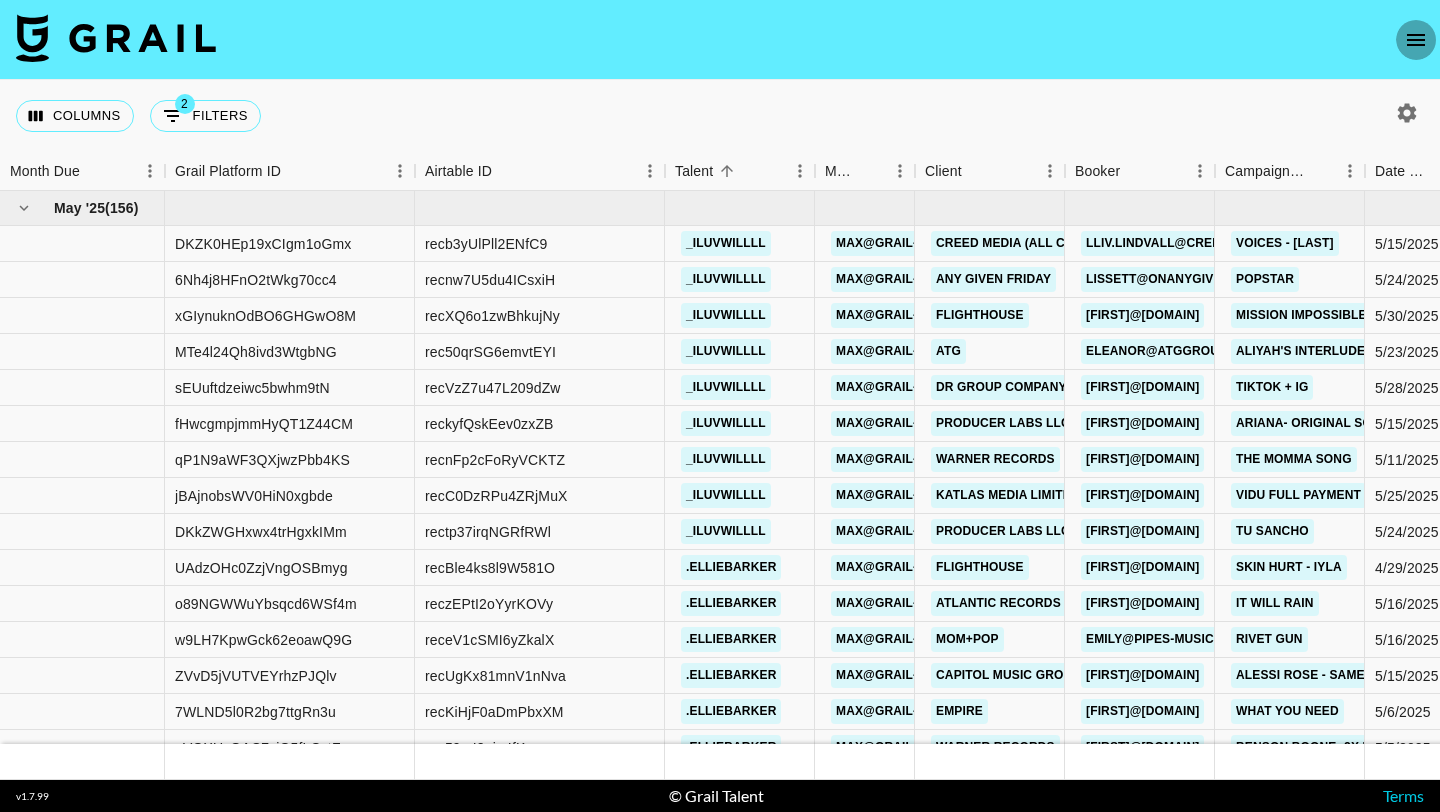 click 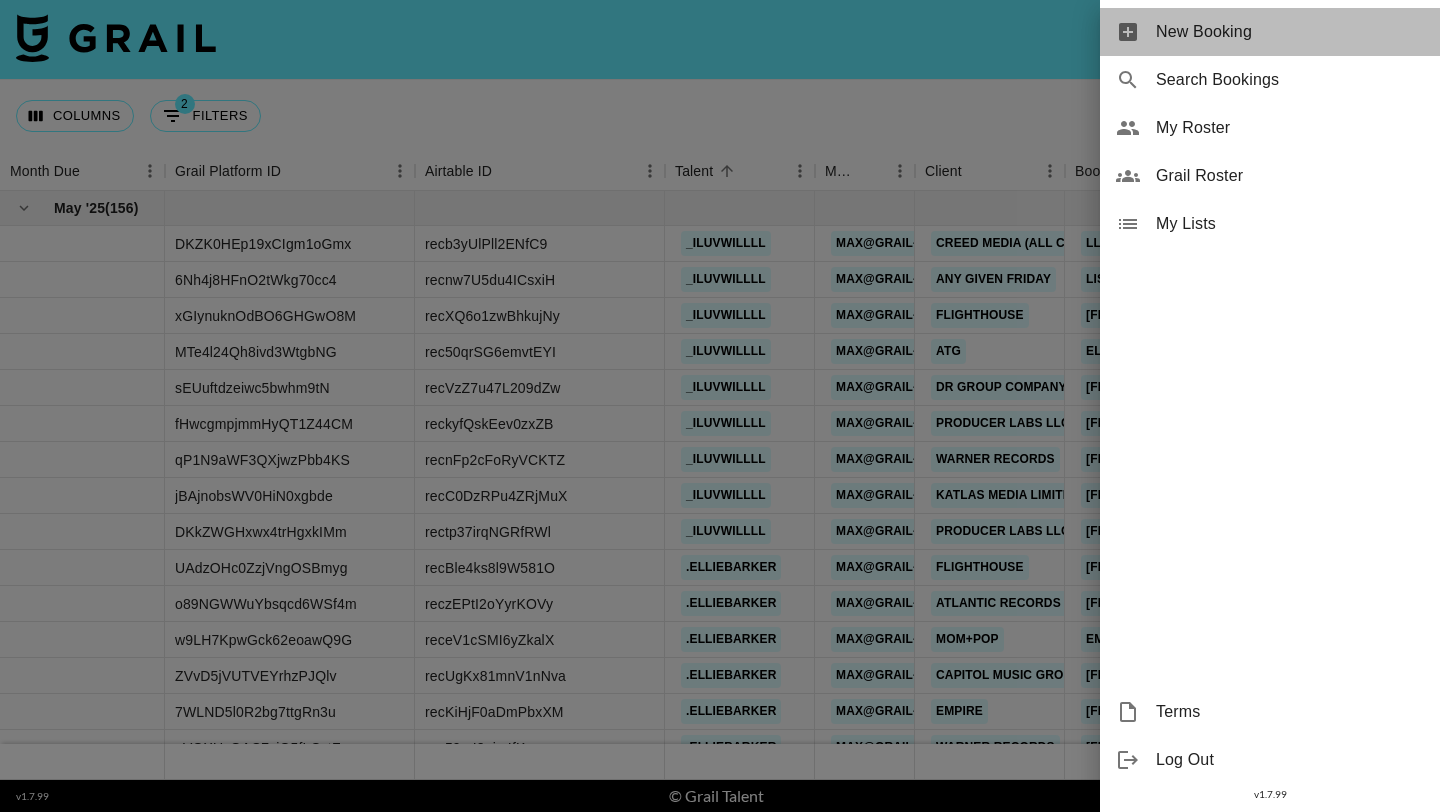 click on "New Booking" at bounding box center (1290, 32) 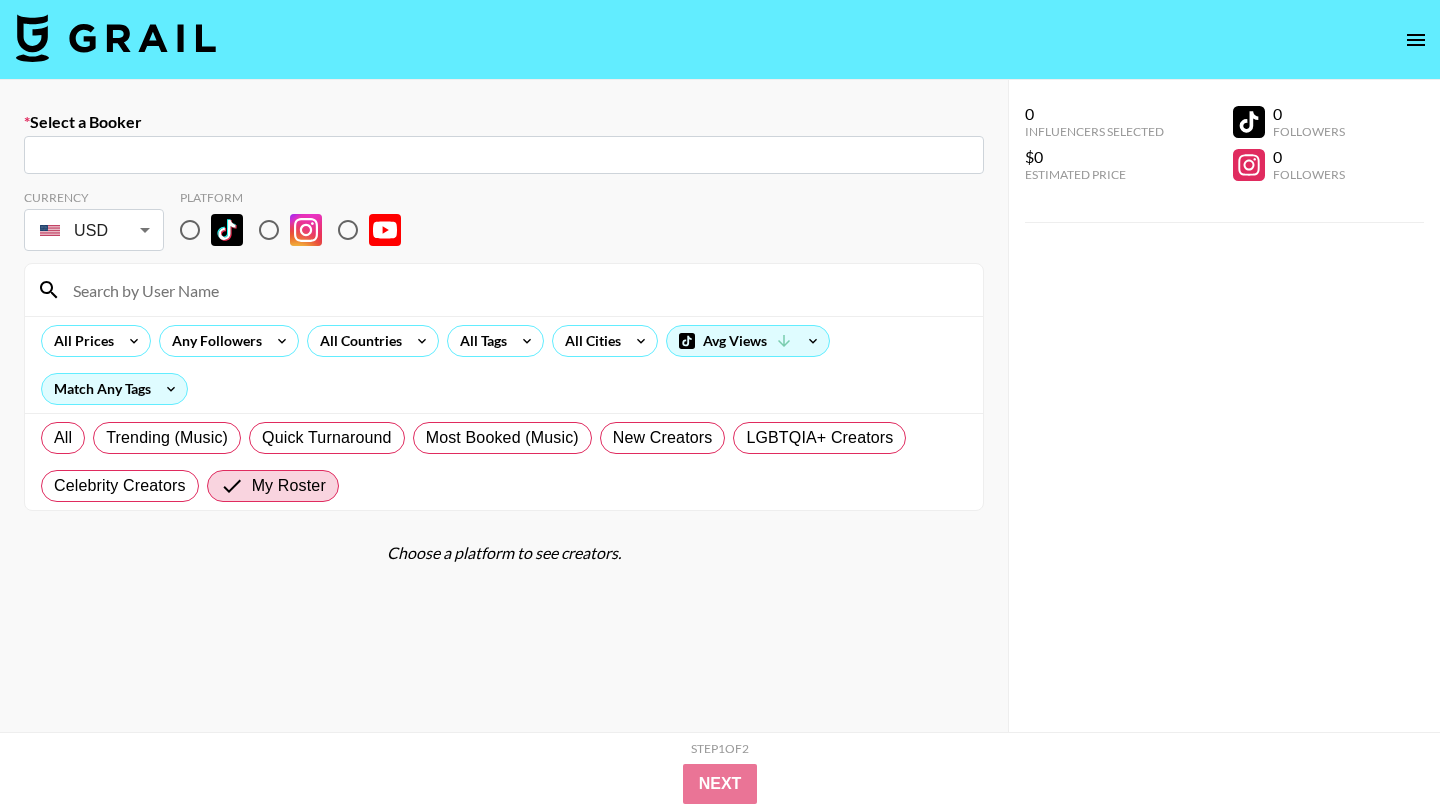 click at bounding box center [504, 155] 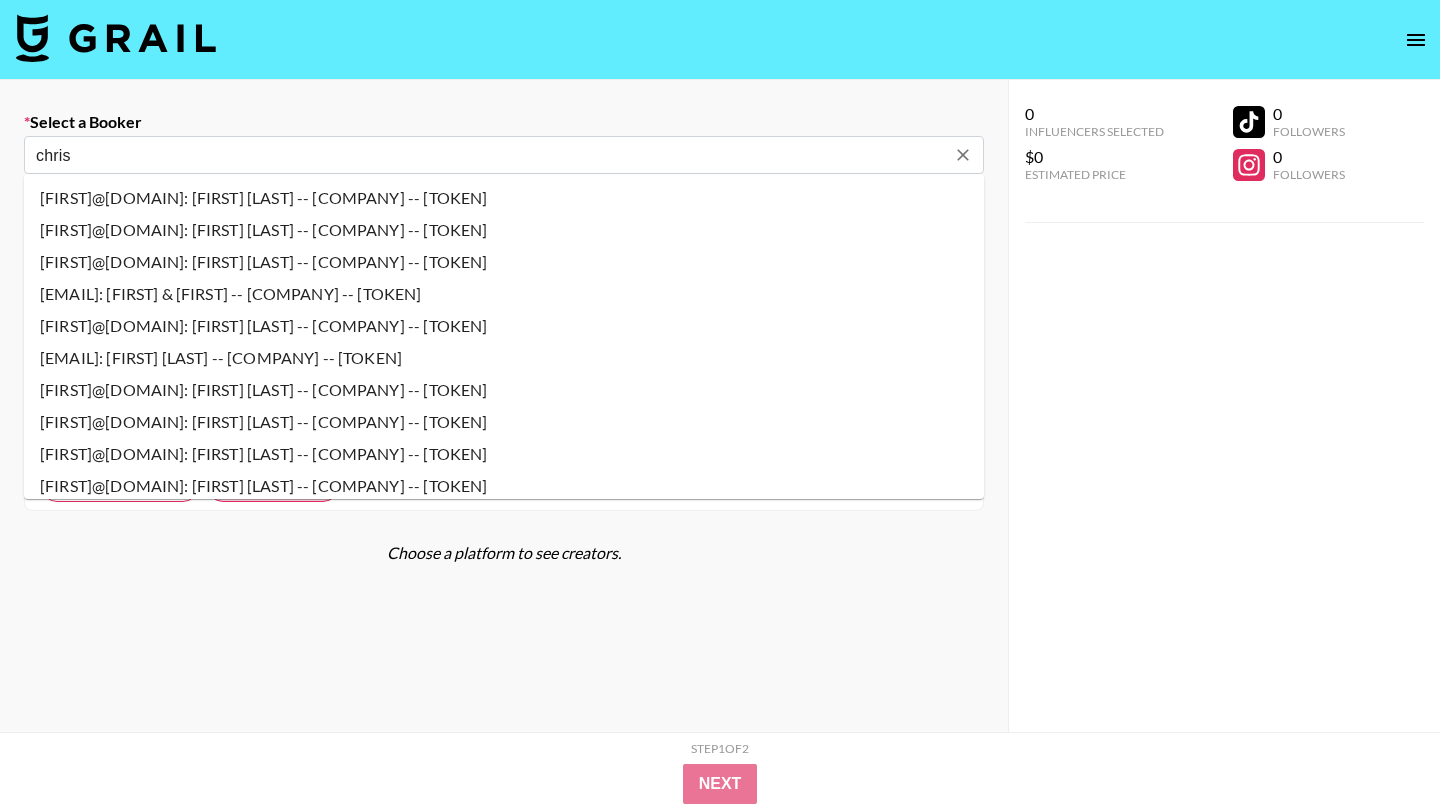 type on "[FIRST]@[DOMAIN]: [FIRST] [LAST] -- [COMPANY] -- [TOKEN]" 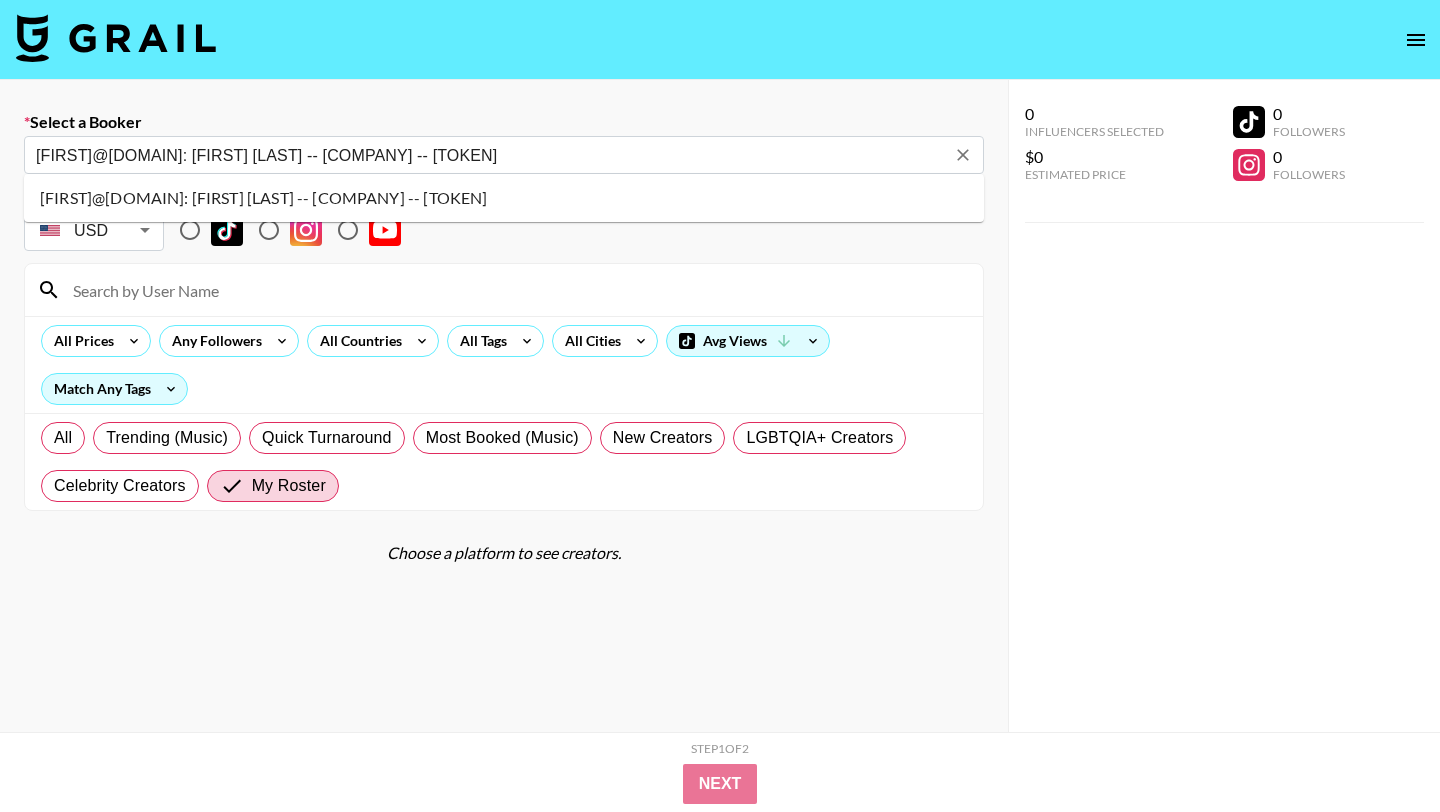 click on "[FIRST]@[DOMAIN]: [FIRST] [LAST] -- [COMPANY] -- [TOKEN]" at bounding box center [504, 198] 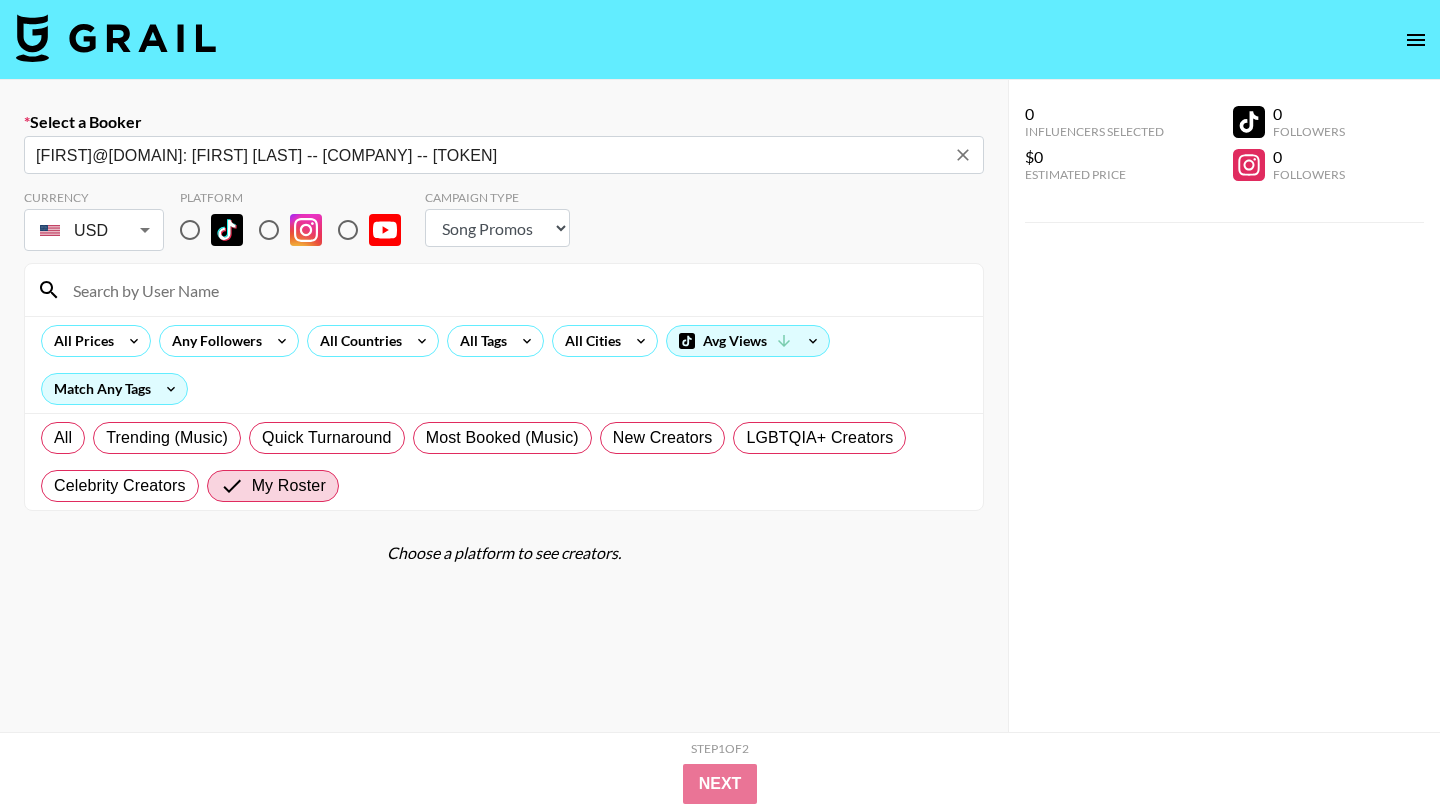 click at bounding box center [190, 230] 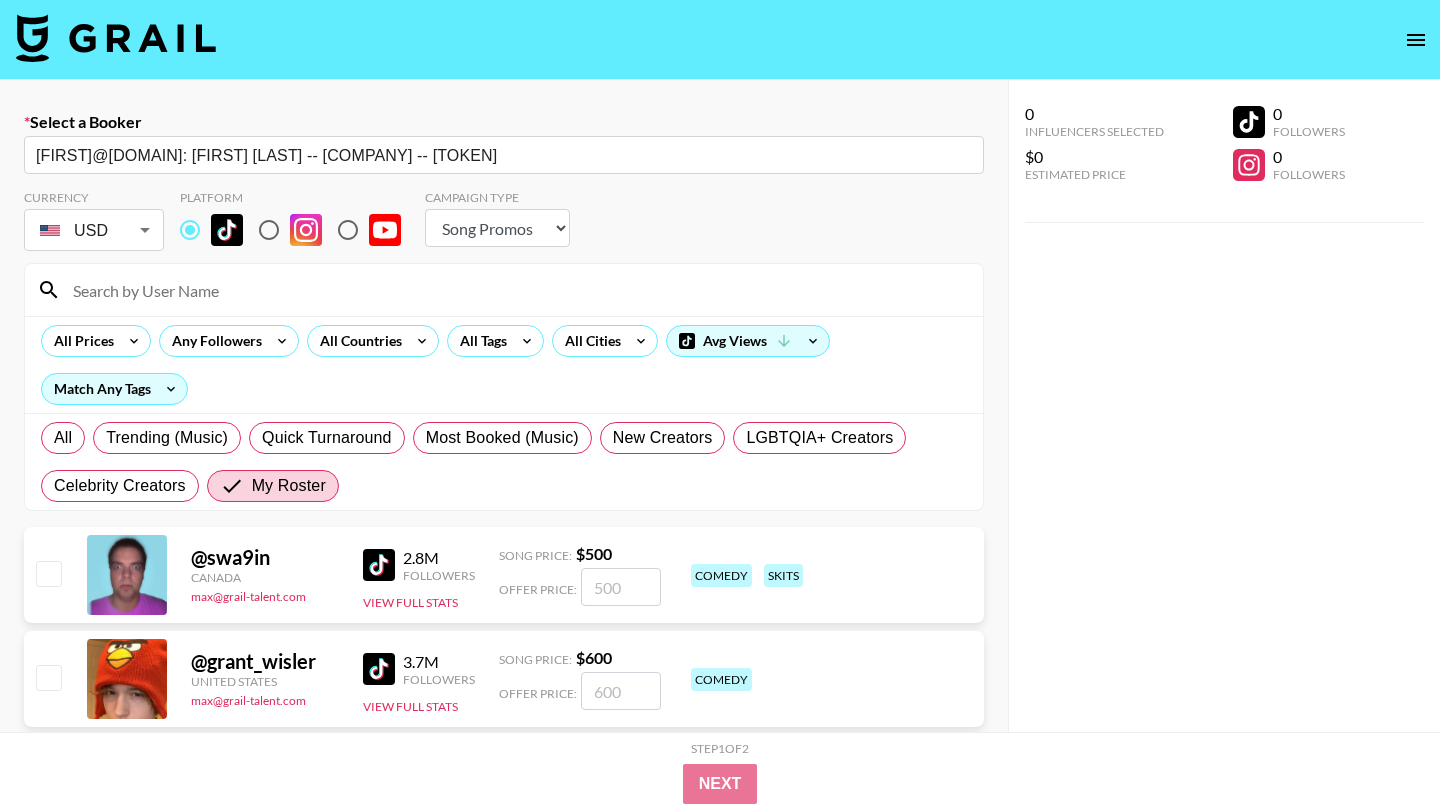 click at bounding box center [516, 290] 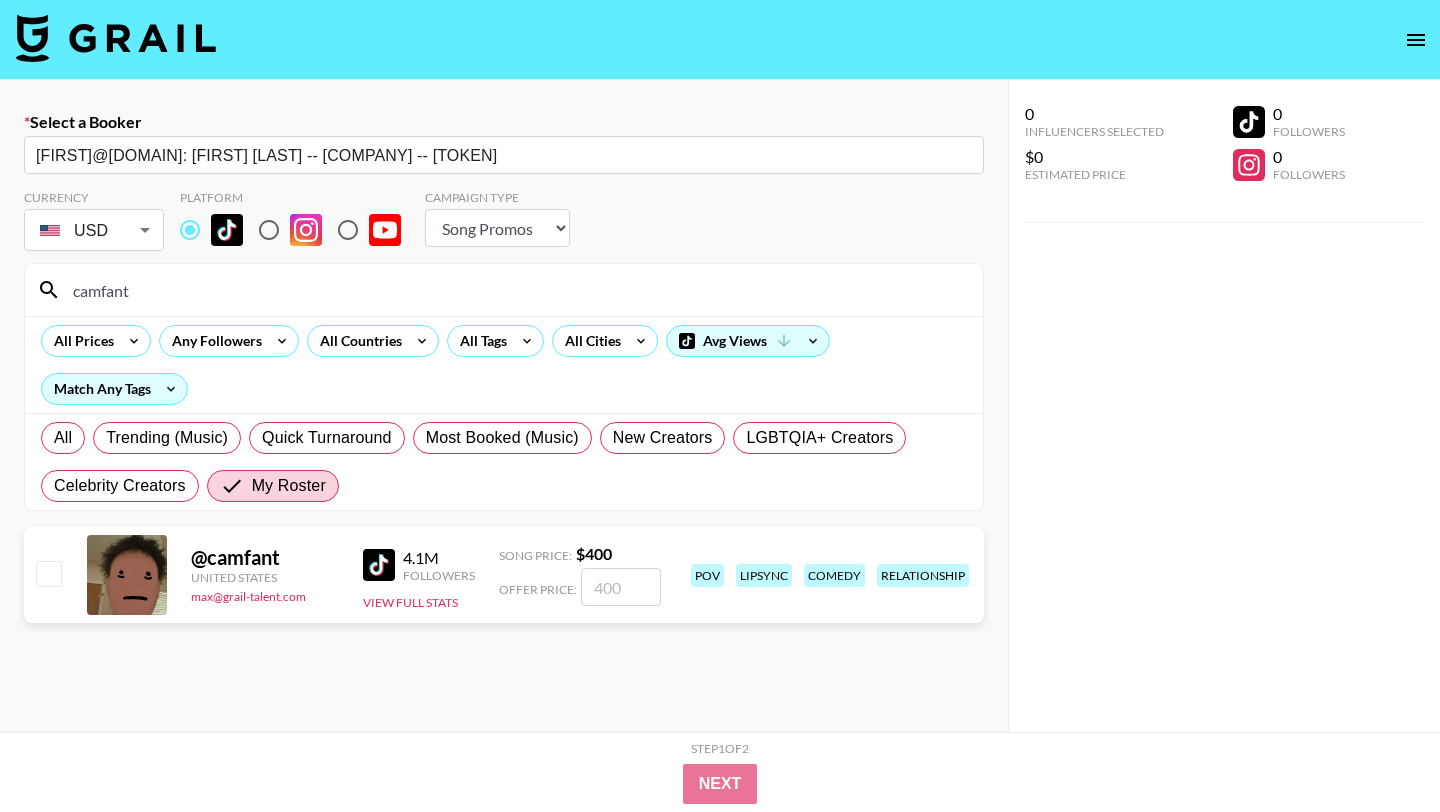 type on "camfant" 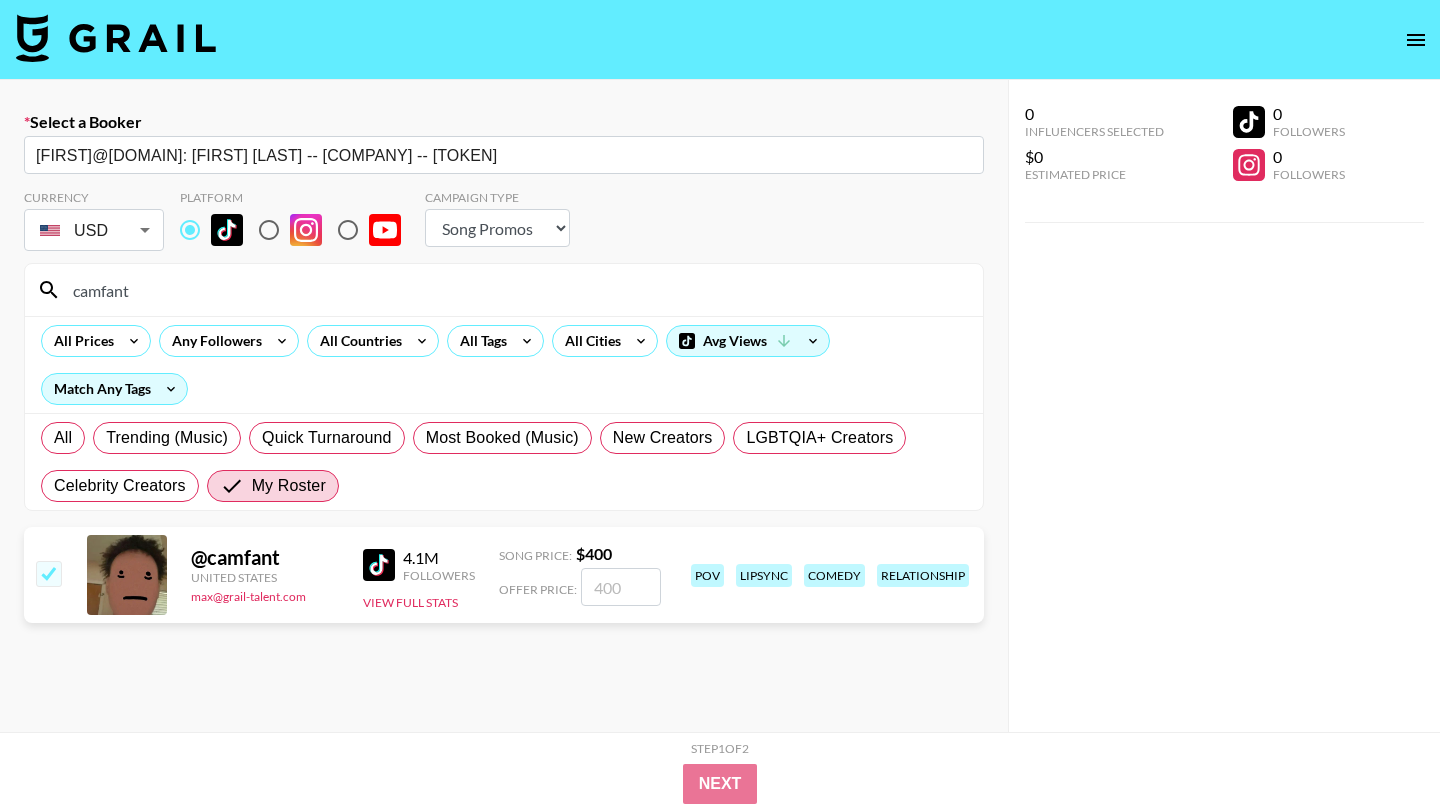 checkbox on "true" 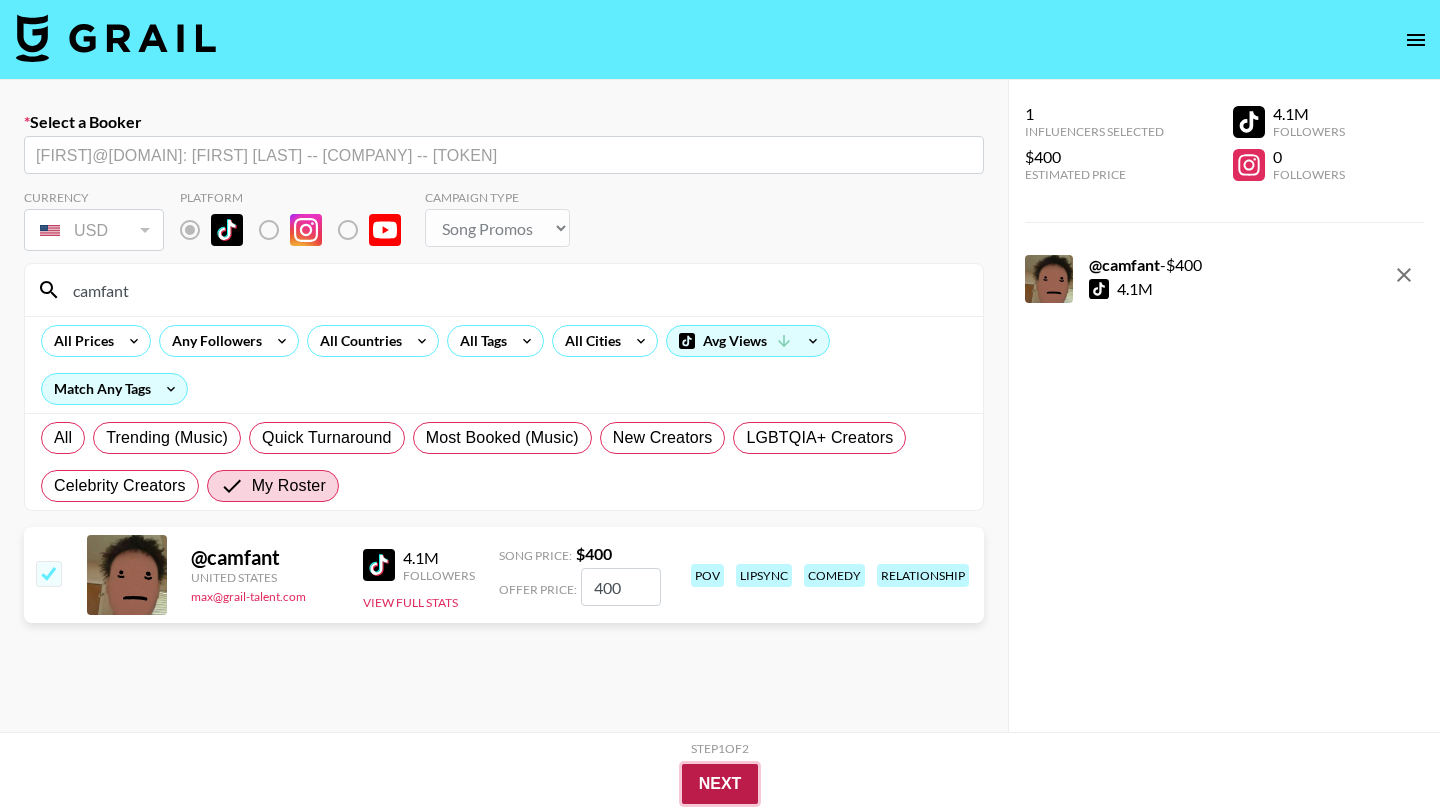 click on "Next" at bounding box center [720, 784] 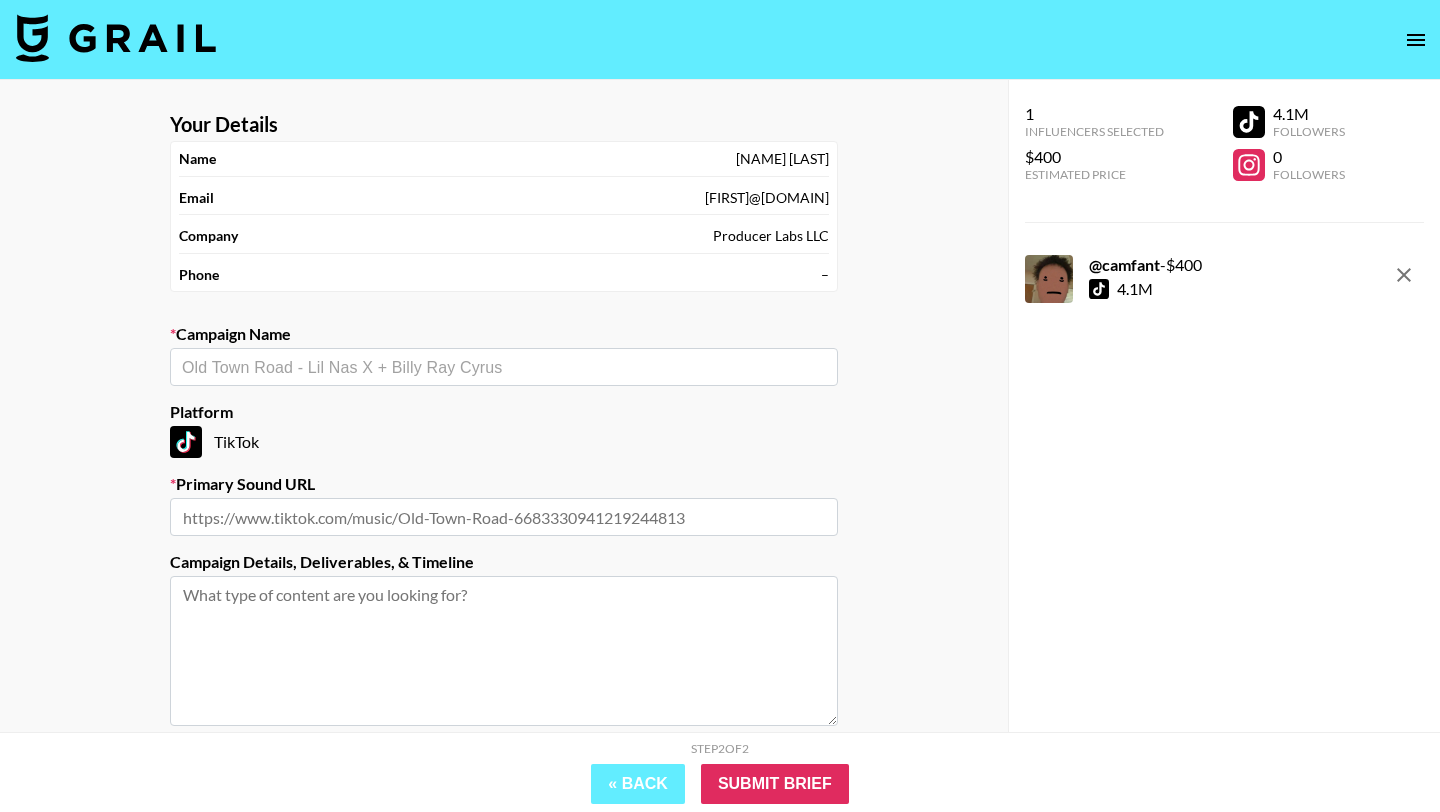 click at bounding box center [504, 367] 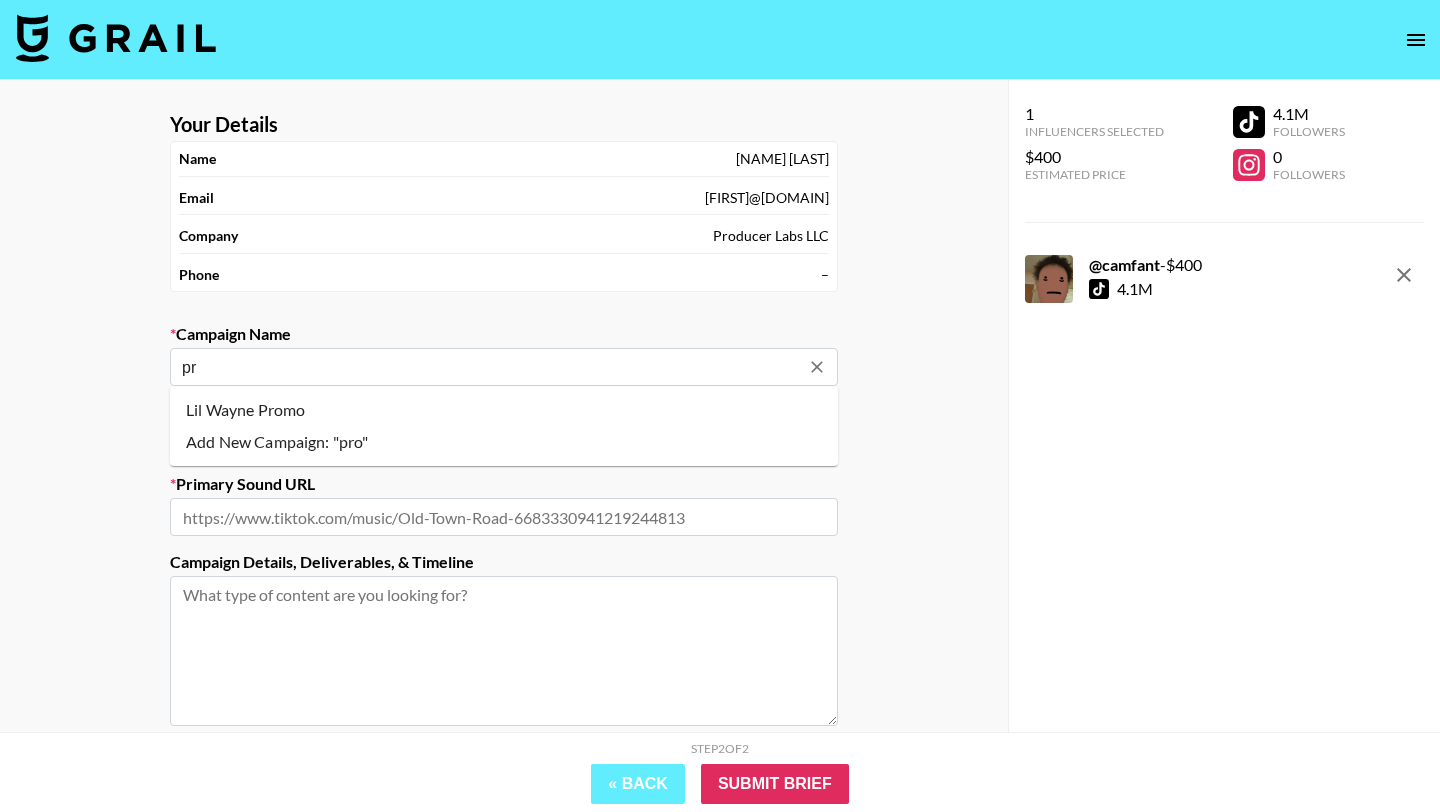 type on "p" 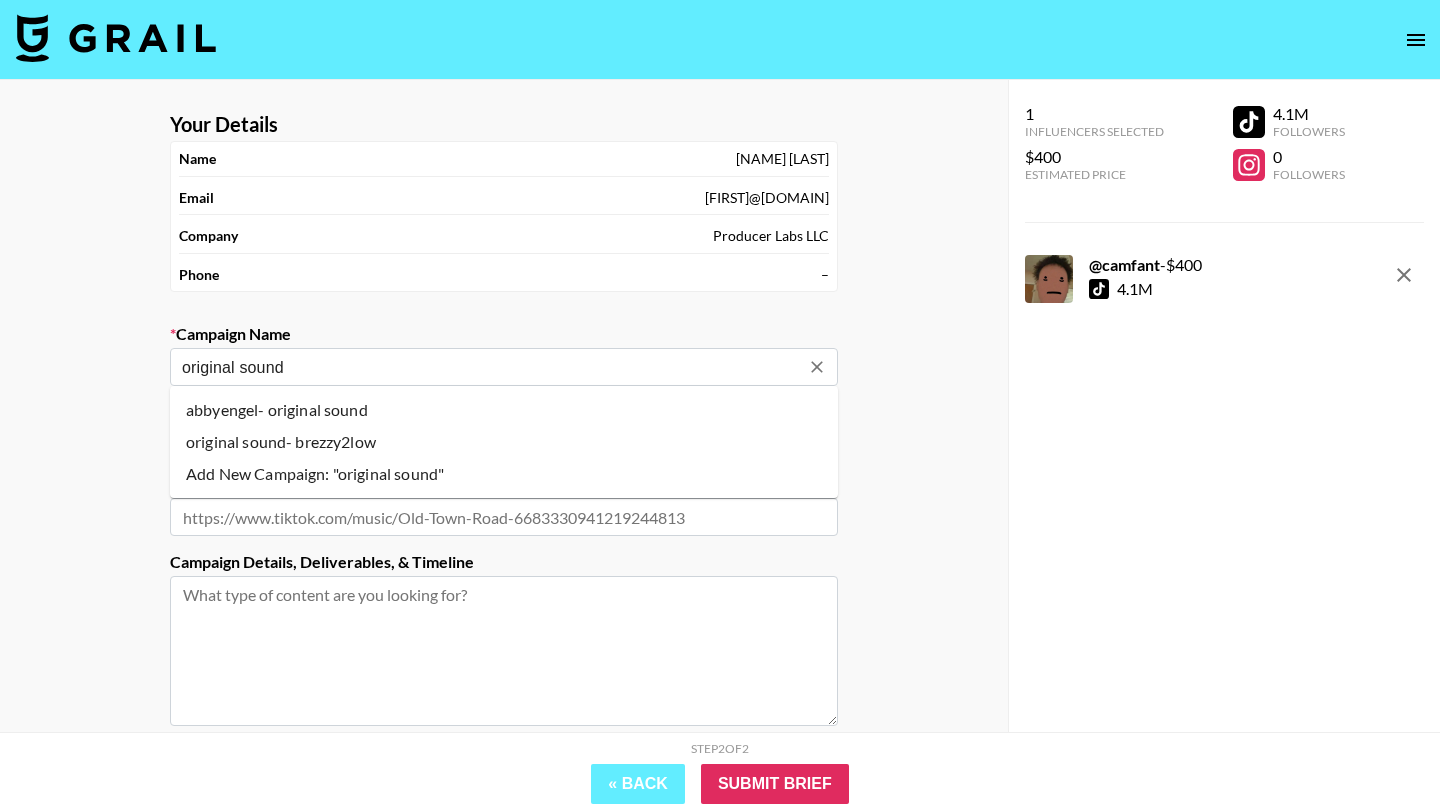 click on "Add New Campaign: "original sound"" at bounding box center [504, 474] 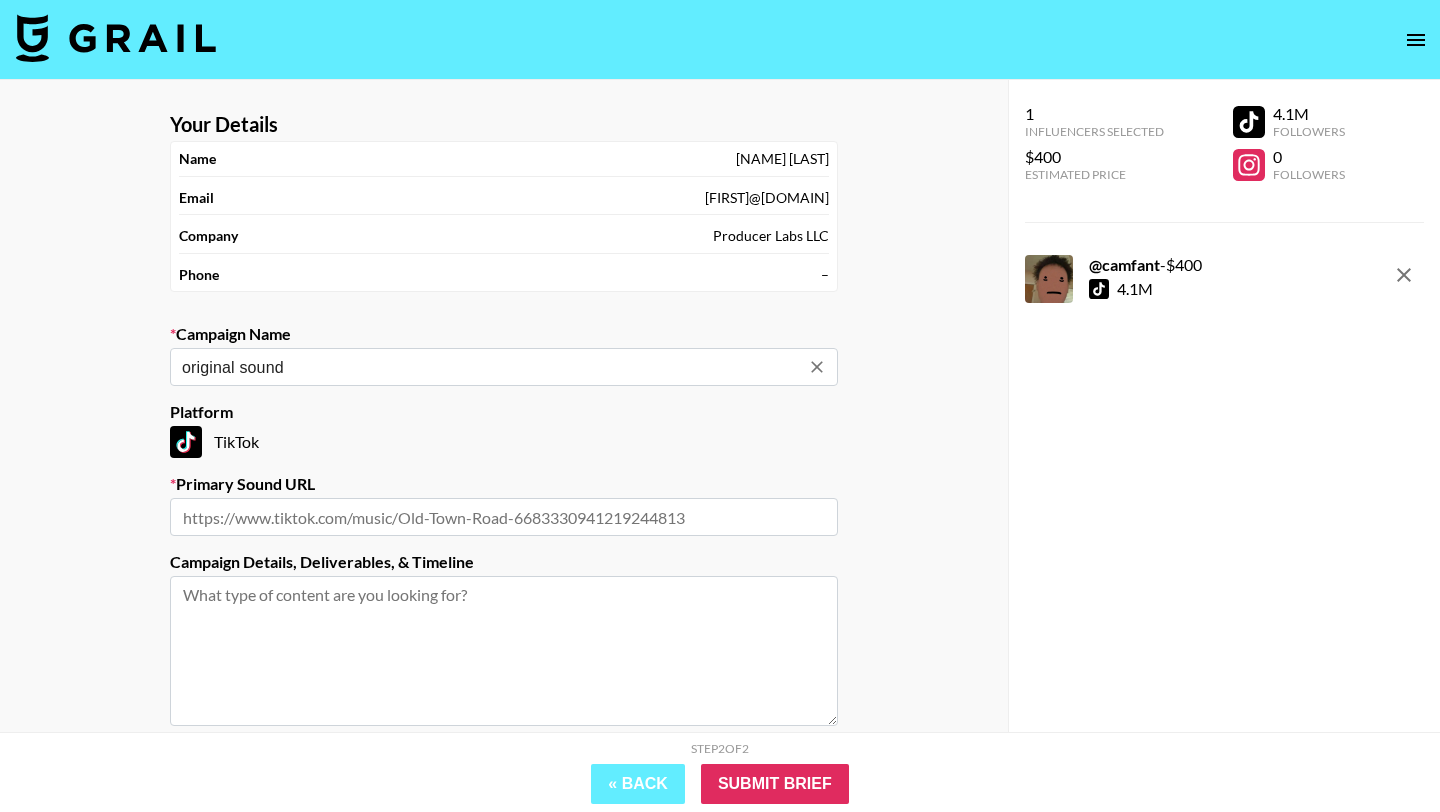 type on "original sound" 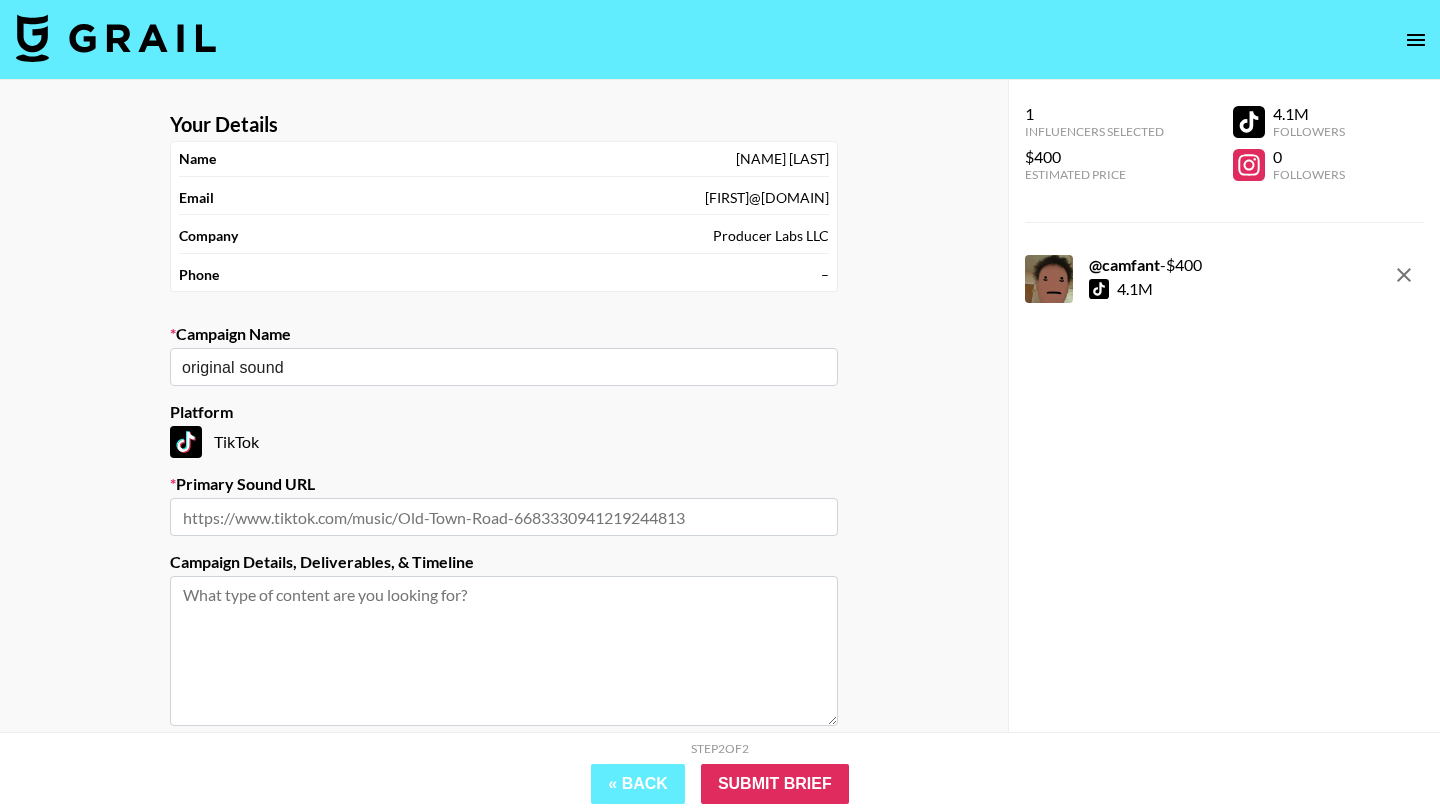 paste on "https://www.tiktok.com/music/[TEXT]-[NUMBER]" 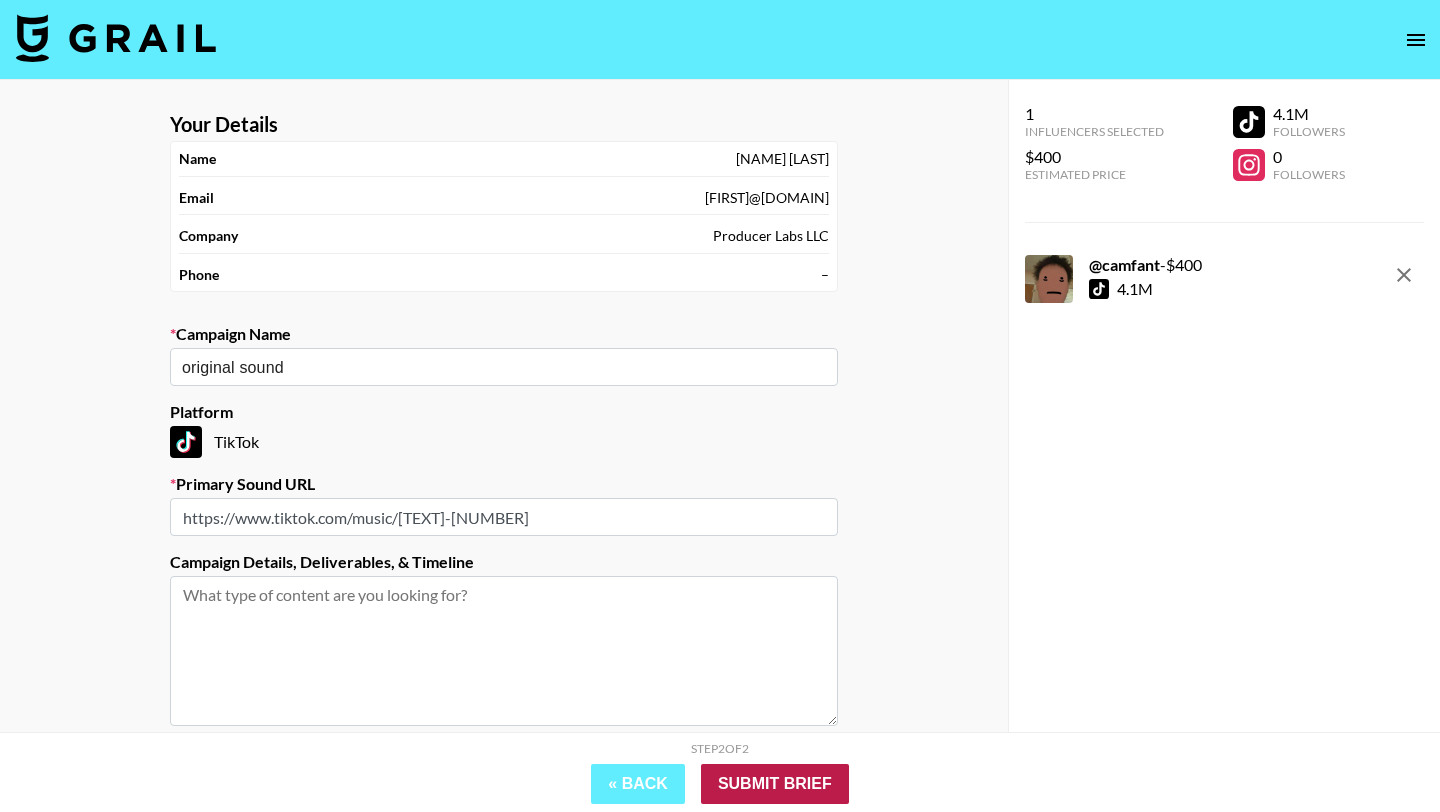 type on "https://www.tiktok.com/music/[TEXT]-[NUMBER]" 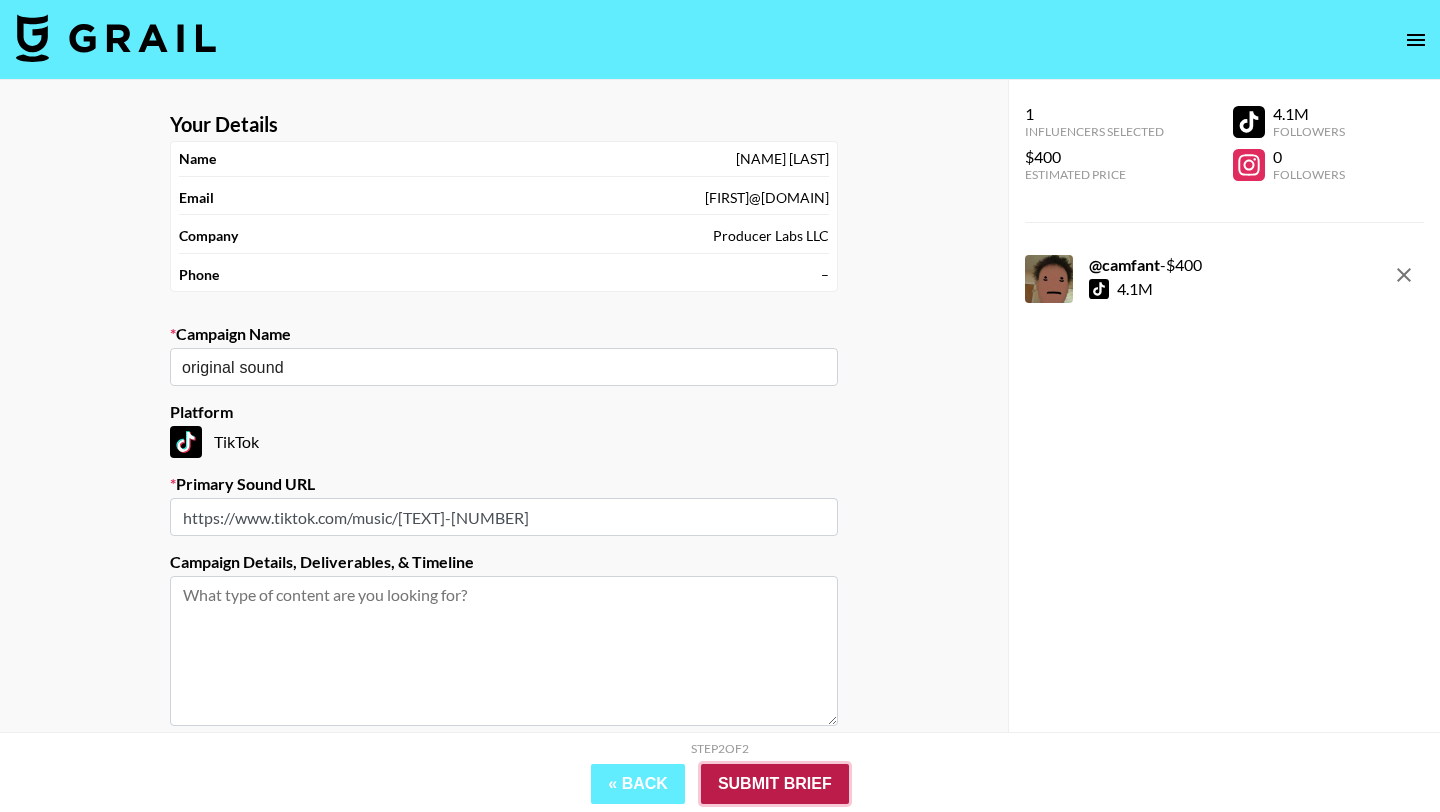 click on "Submit Brief" at bounding box center [775, 784] 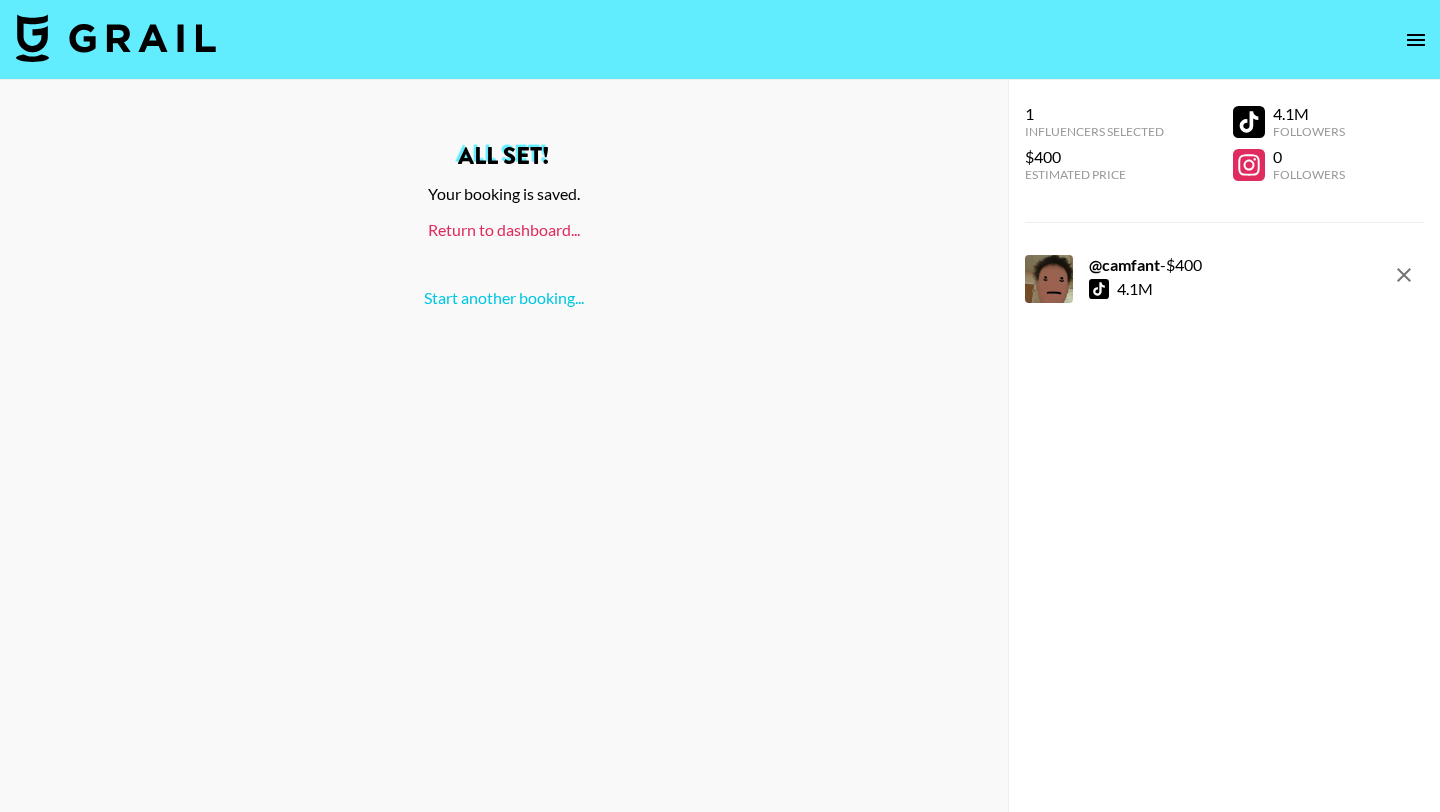 click on "Return to dashboard..." at bounding box center [504, 229] 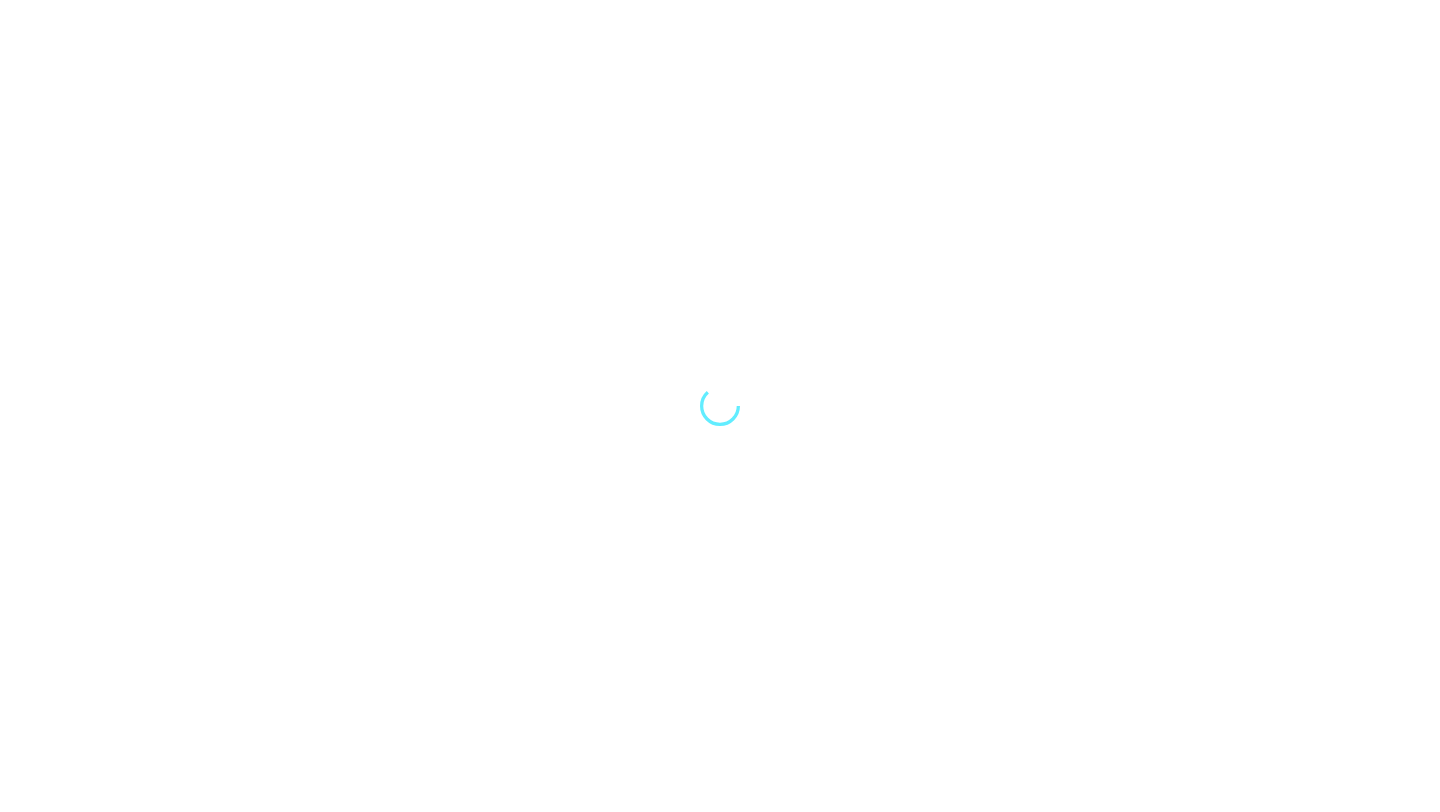 scroll, scrollTop: 0, scrollLeft: 0, axis: both 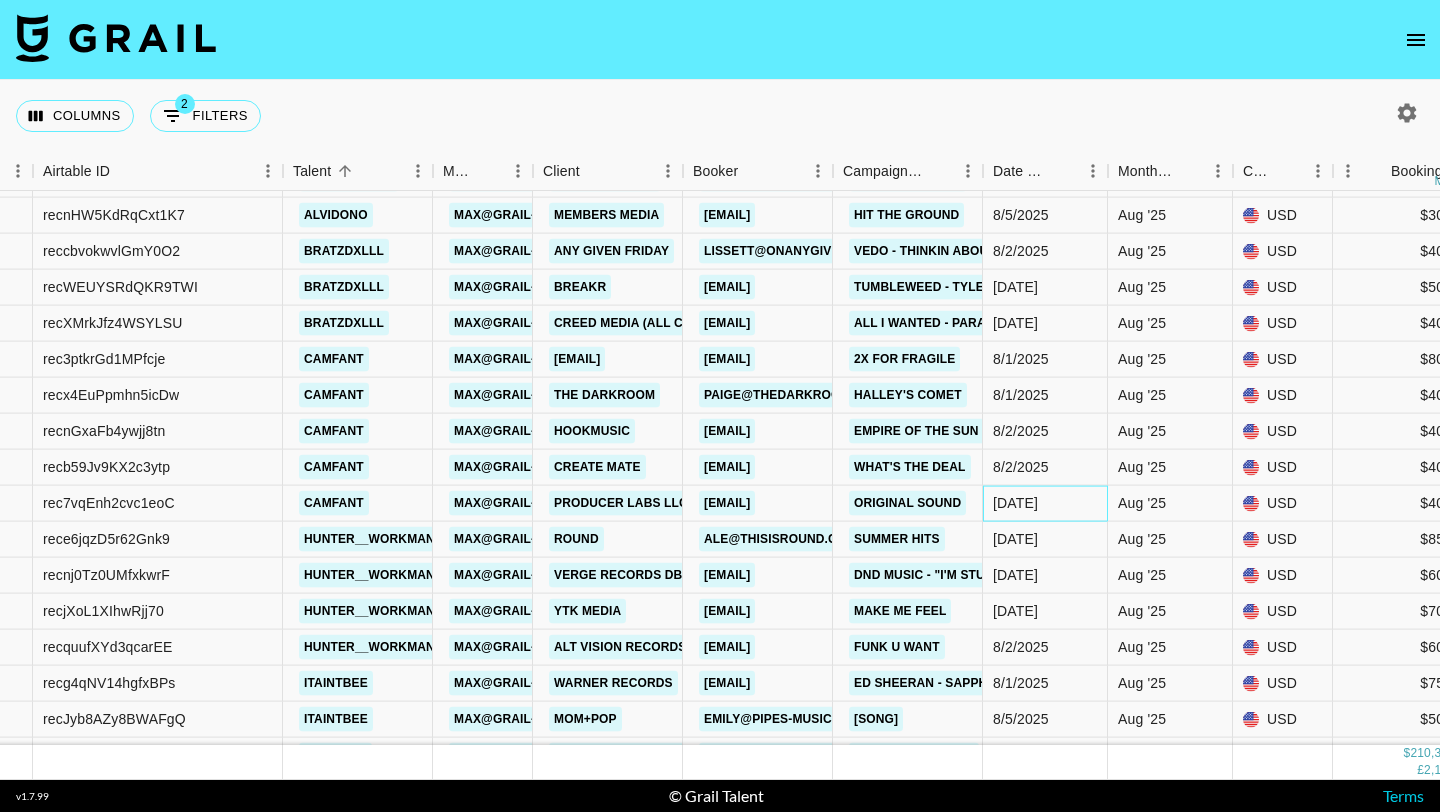click on "[DATE]" at bounding box center (1015, 503) 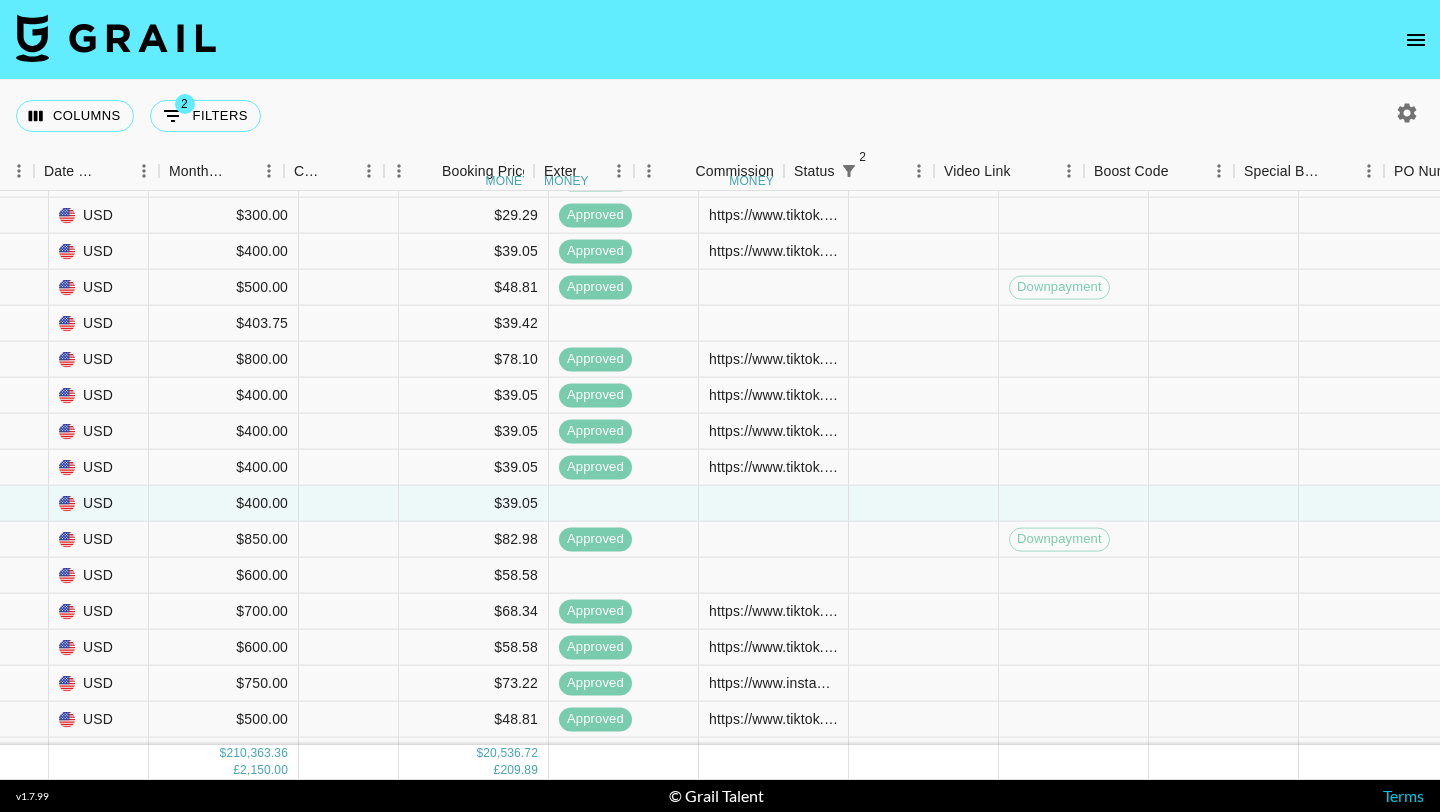 scroll, scrollTop: 14414, scrollLeft: 1634, axis: both 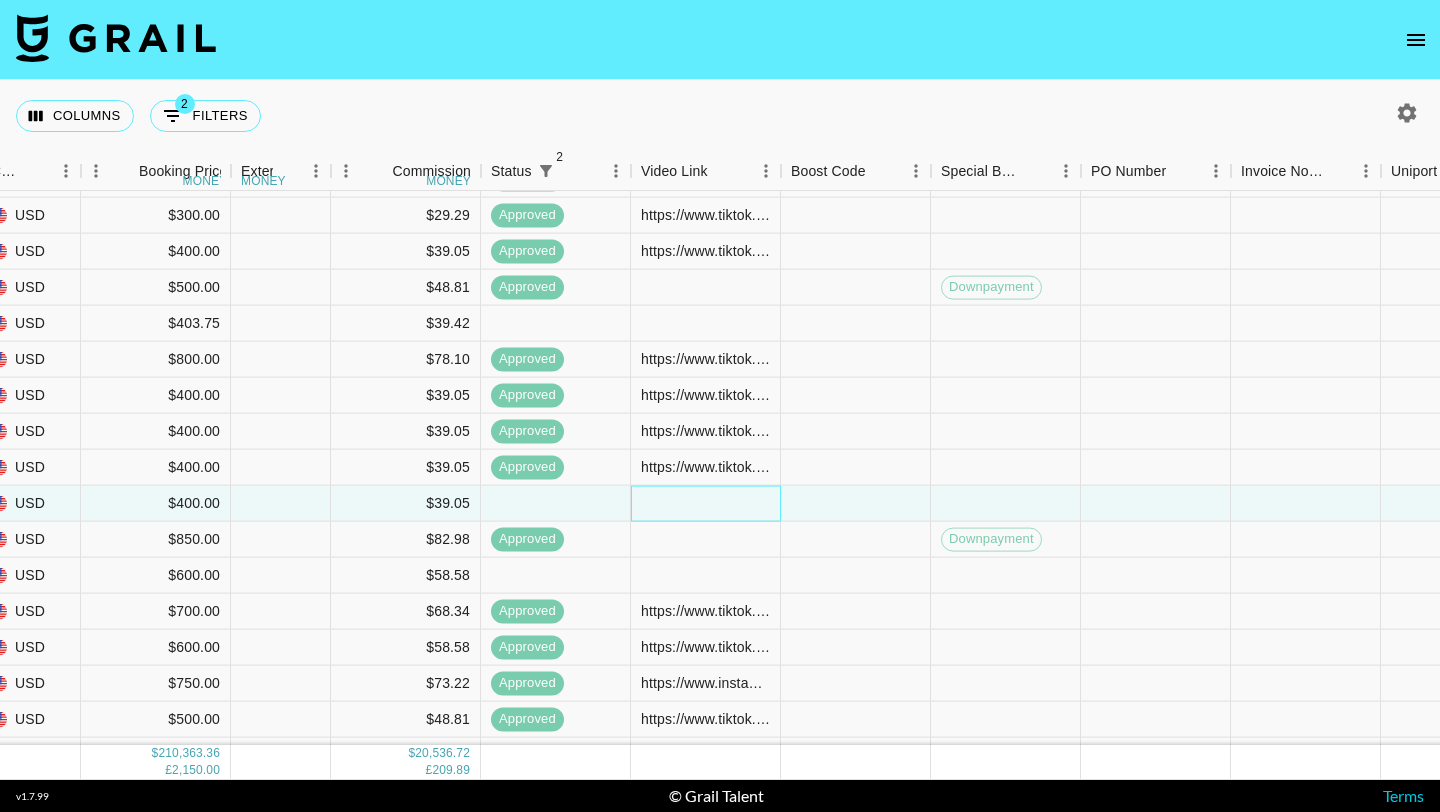click at bounding box center [706, 504] 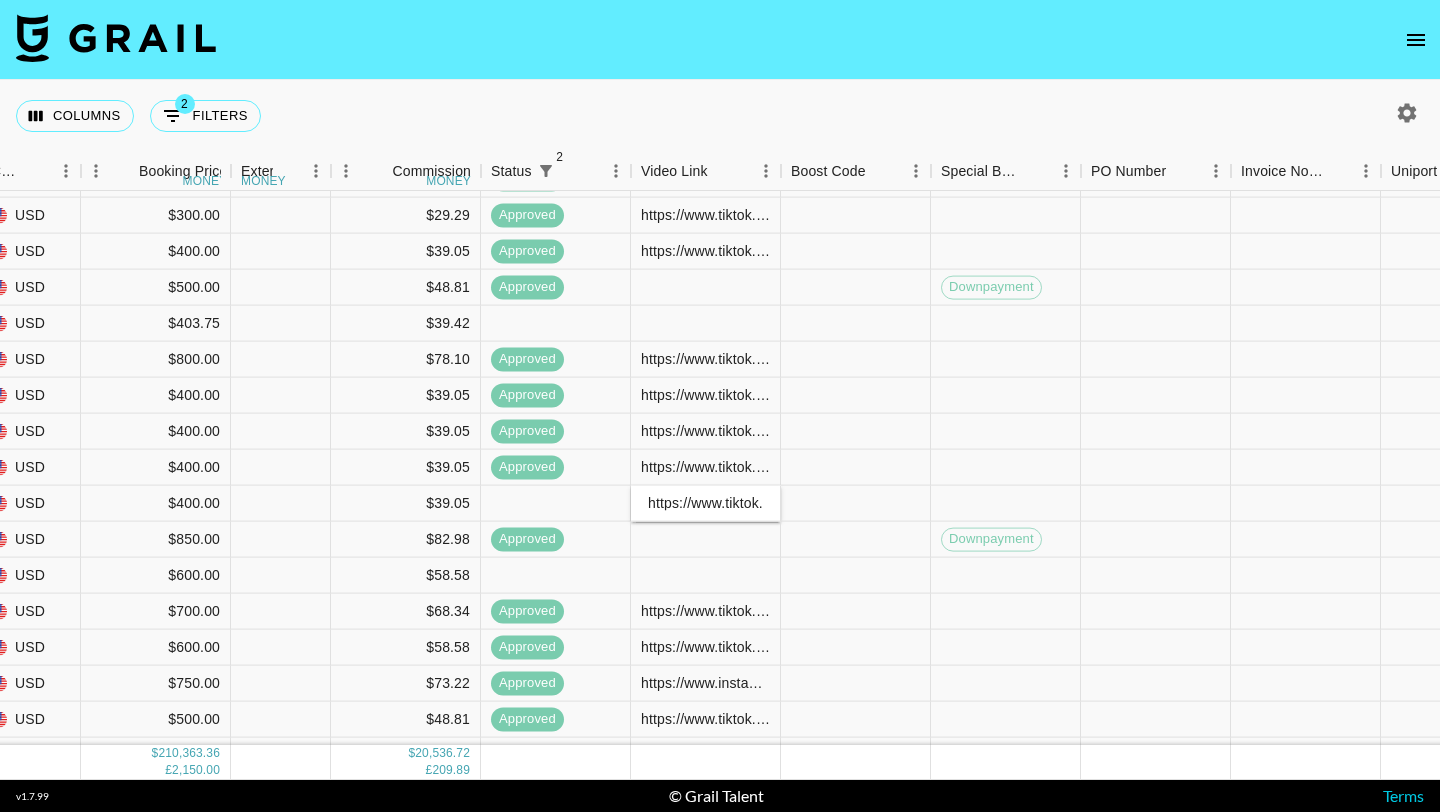 scroll, scrollTop: 0, scrollLeft: 473, axis: horizontal 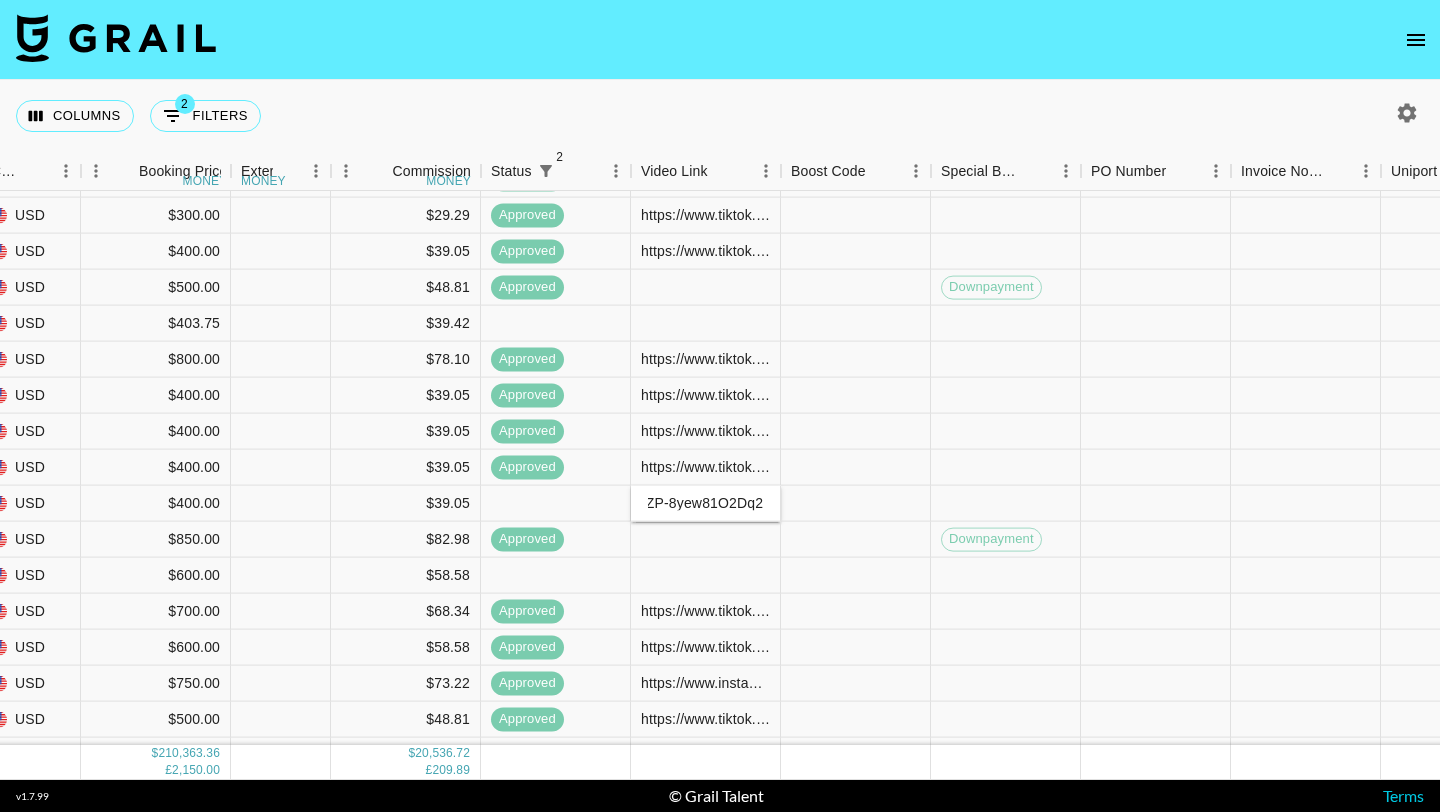 type on "https://www.tiktok.com/@camfant/video/7533679842160545054?_r=1&_t=ZP-8yew81O2Dq2" 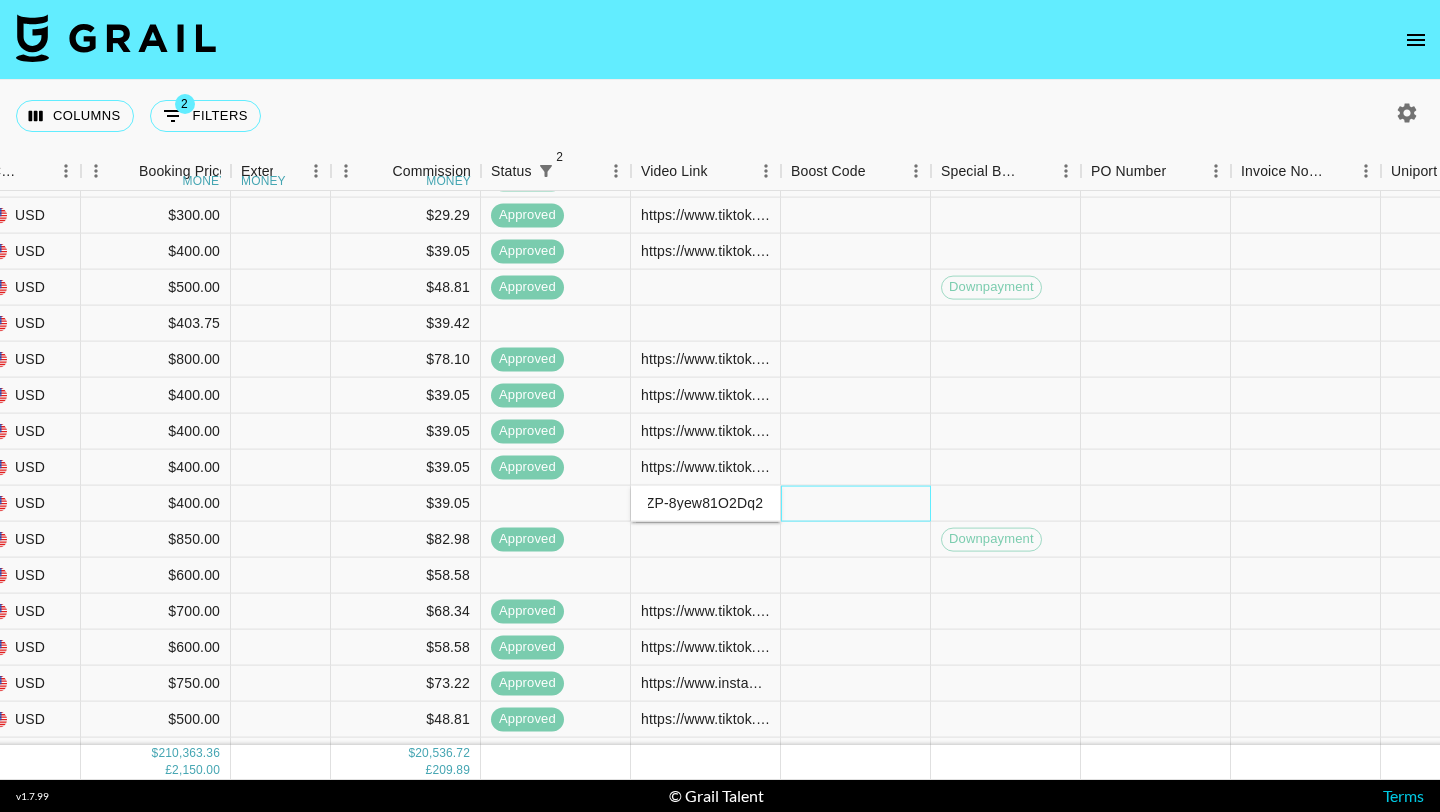 click at bounding box center [856, 504] 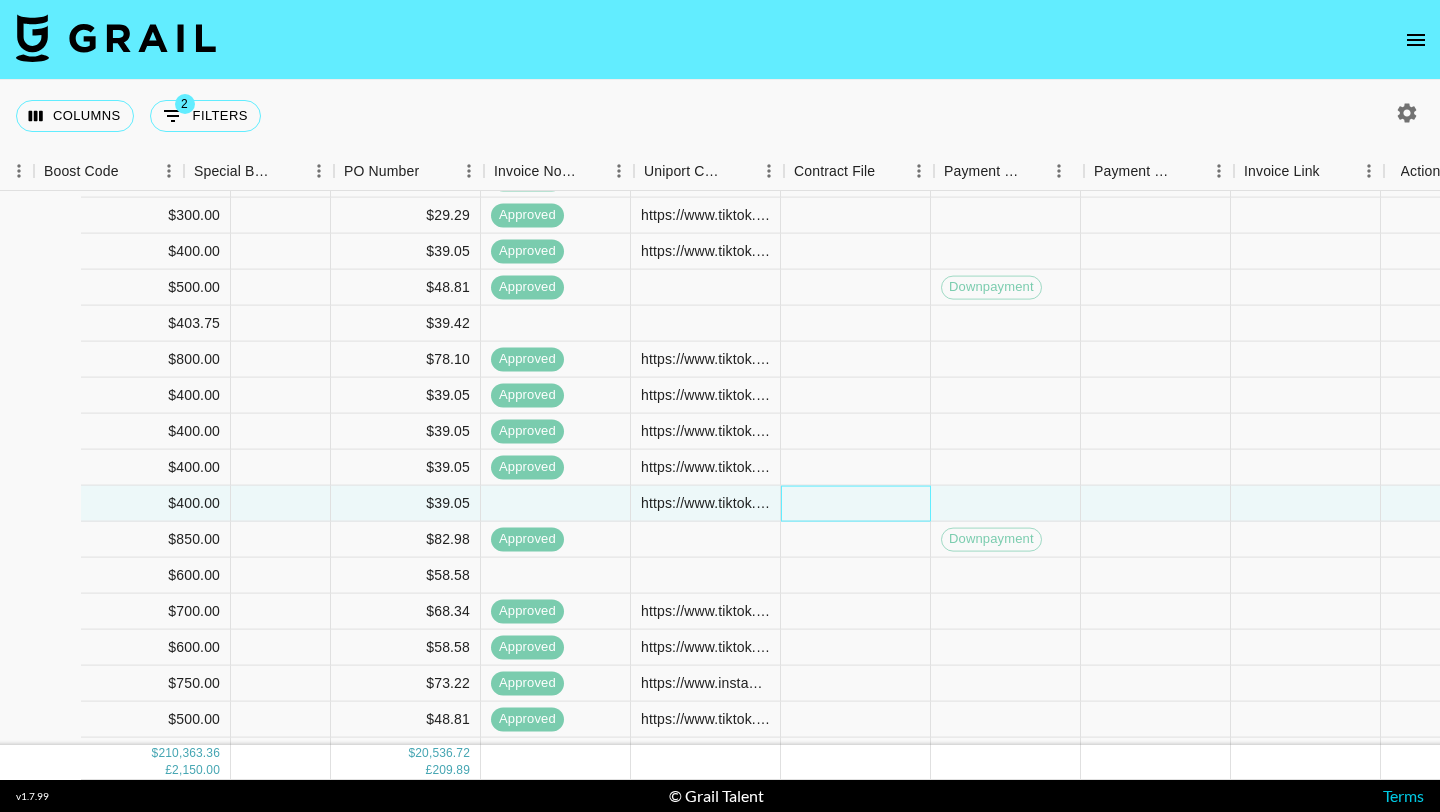 scroll, scrollTop: 14414, scrollLeft: 2405, axis: both 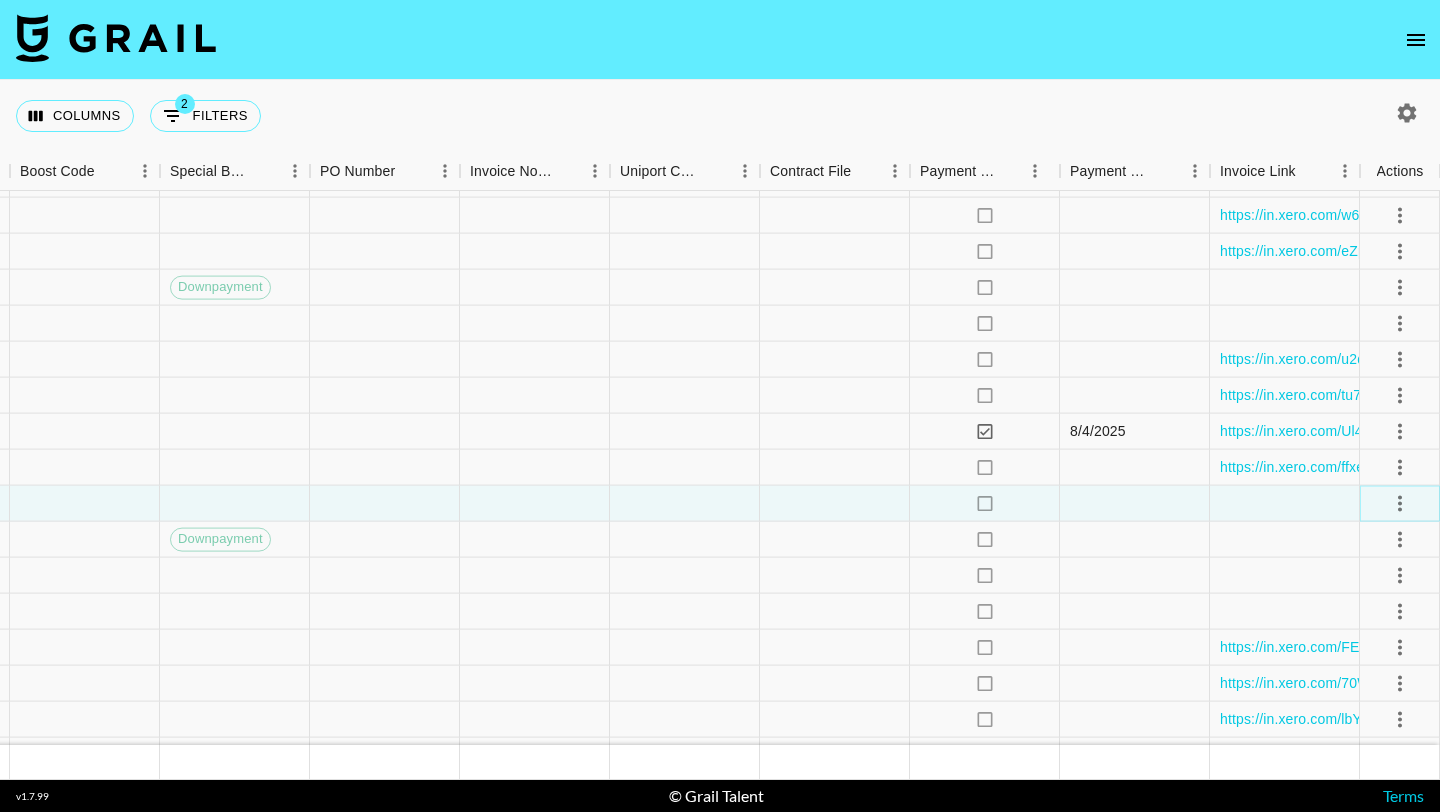 click 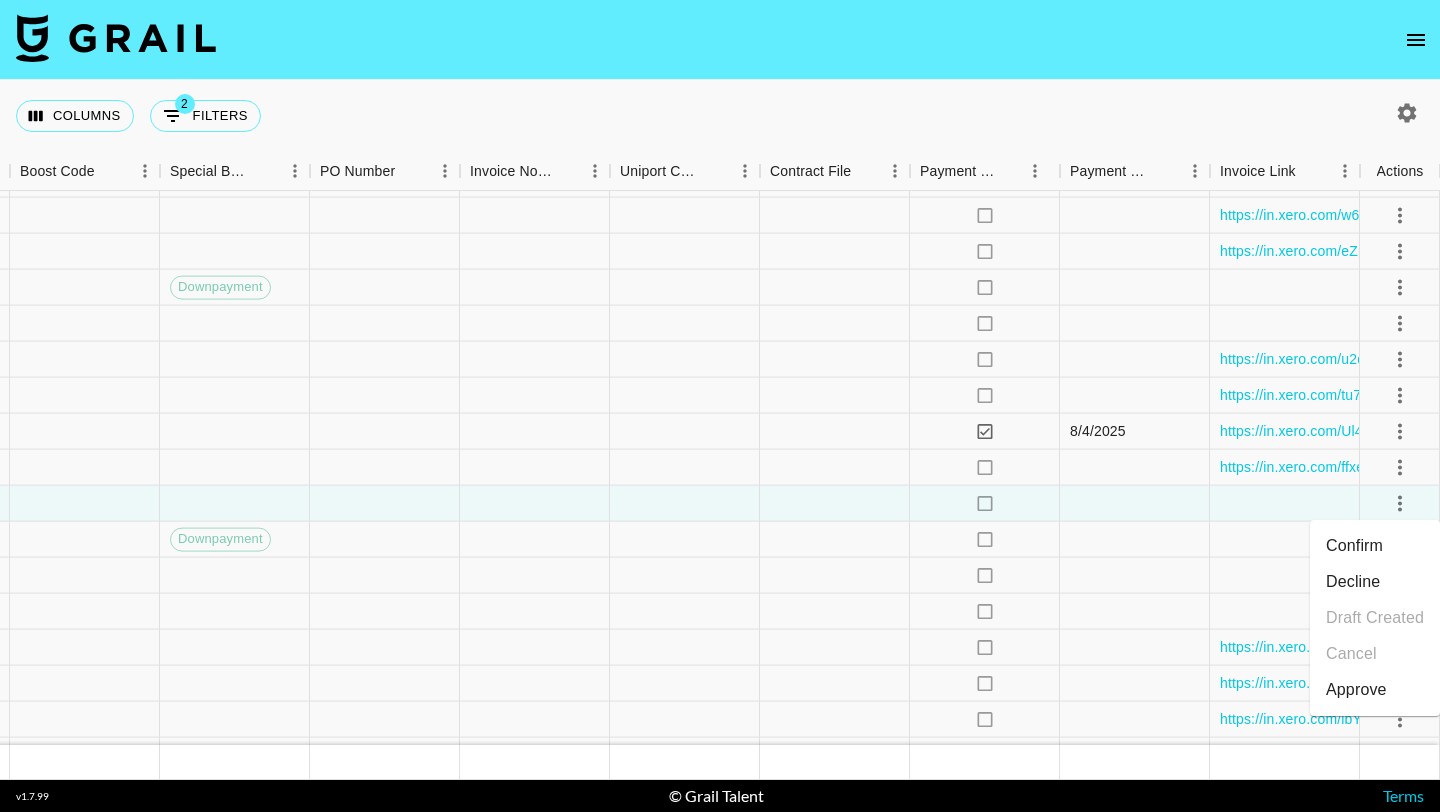 click on "Confirm Decline Draft Created Cancel Approve" at bounding box center (1375, 618) 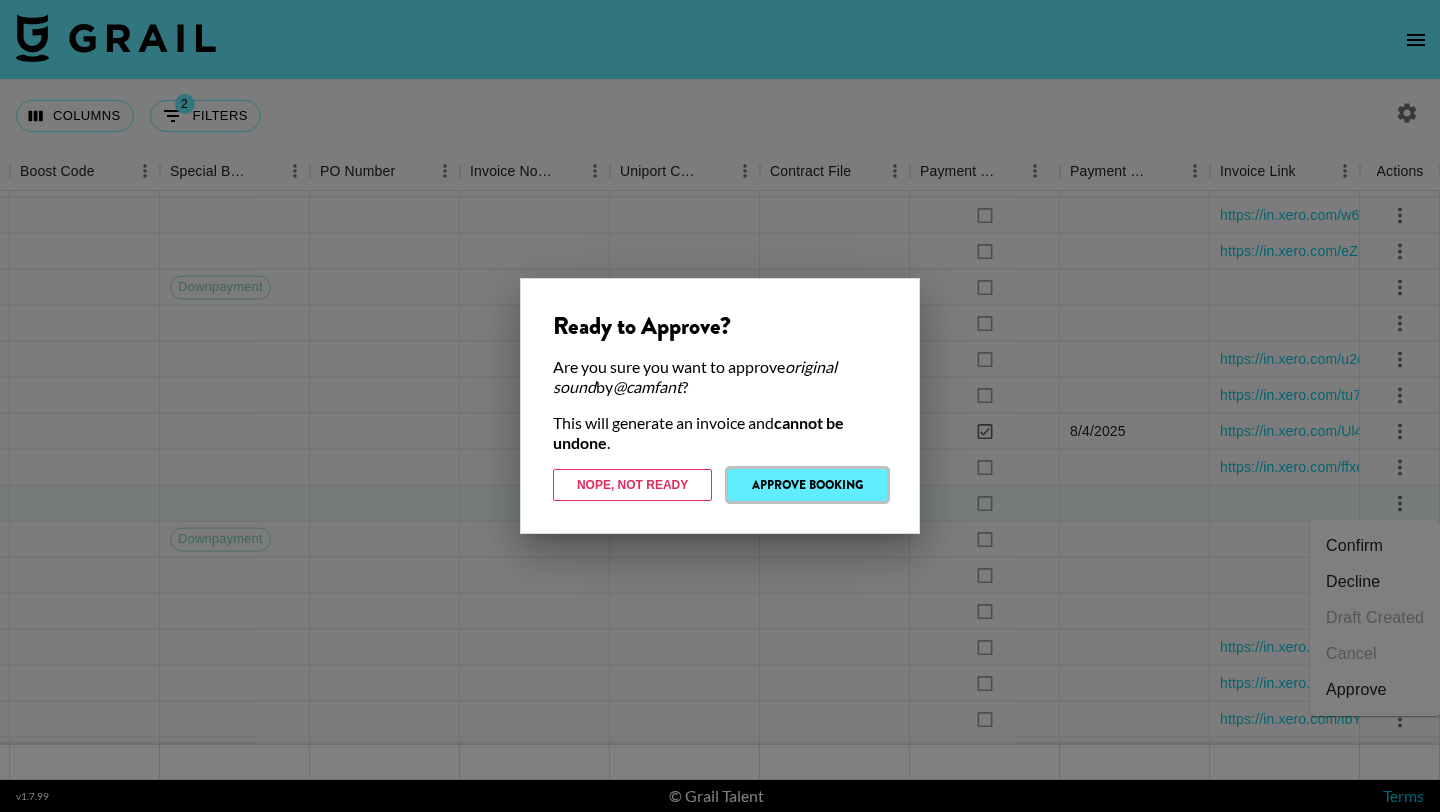 click on "Approve Booking" at bounding box center [807, 485] 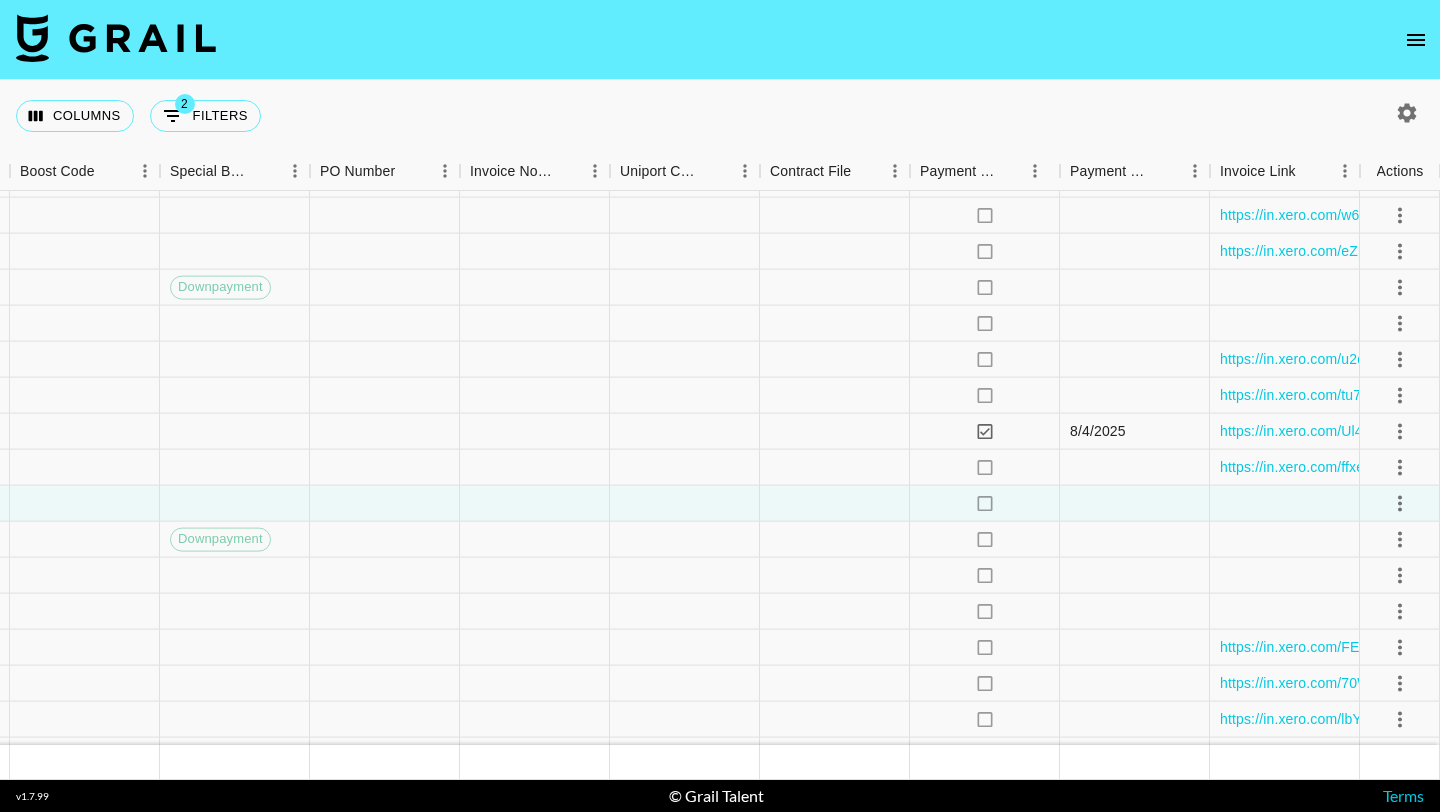 type 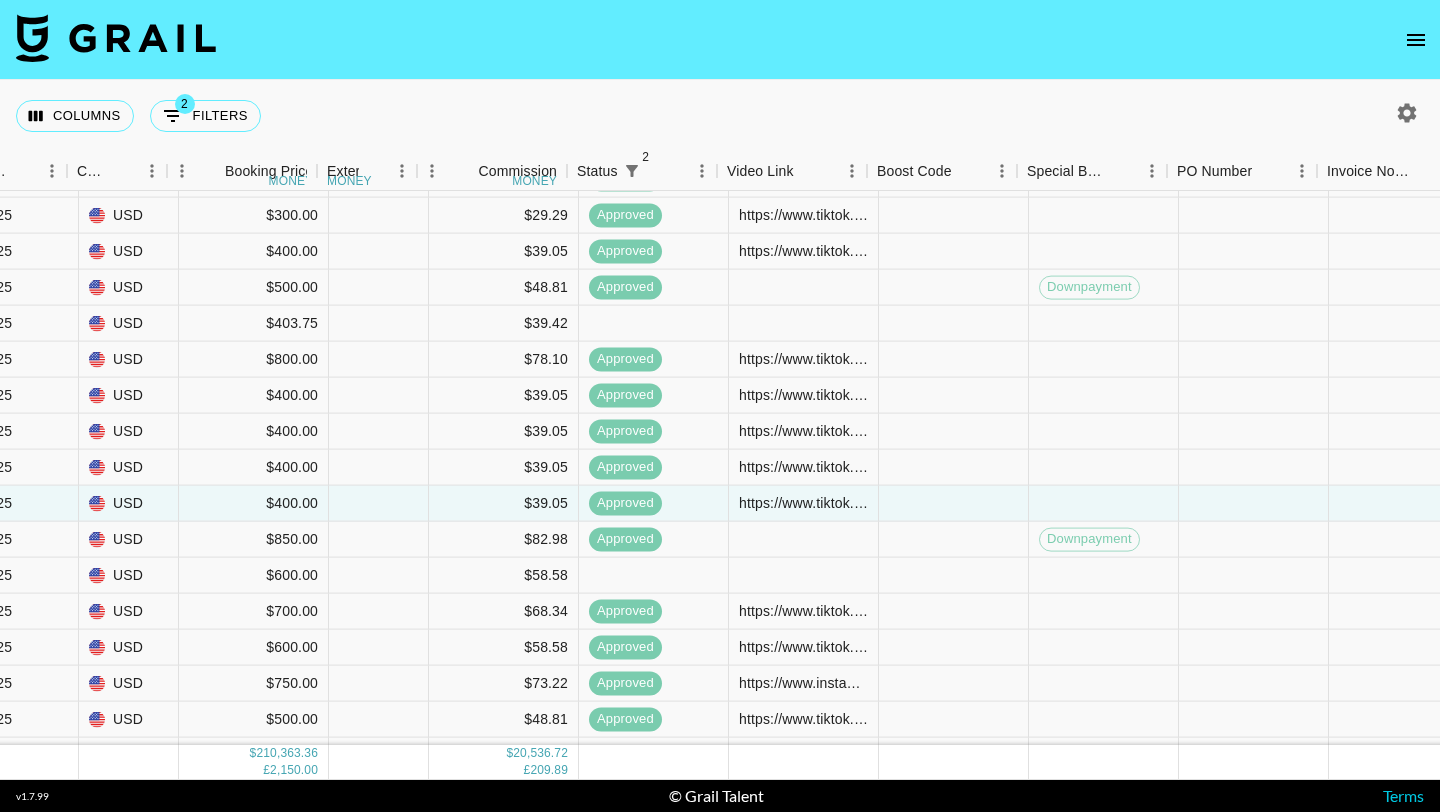 scroll, scrollTop: 14414, scrollLeft: 1532, axis: both 